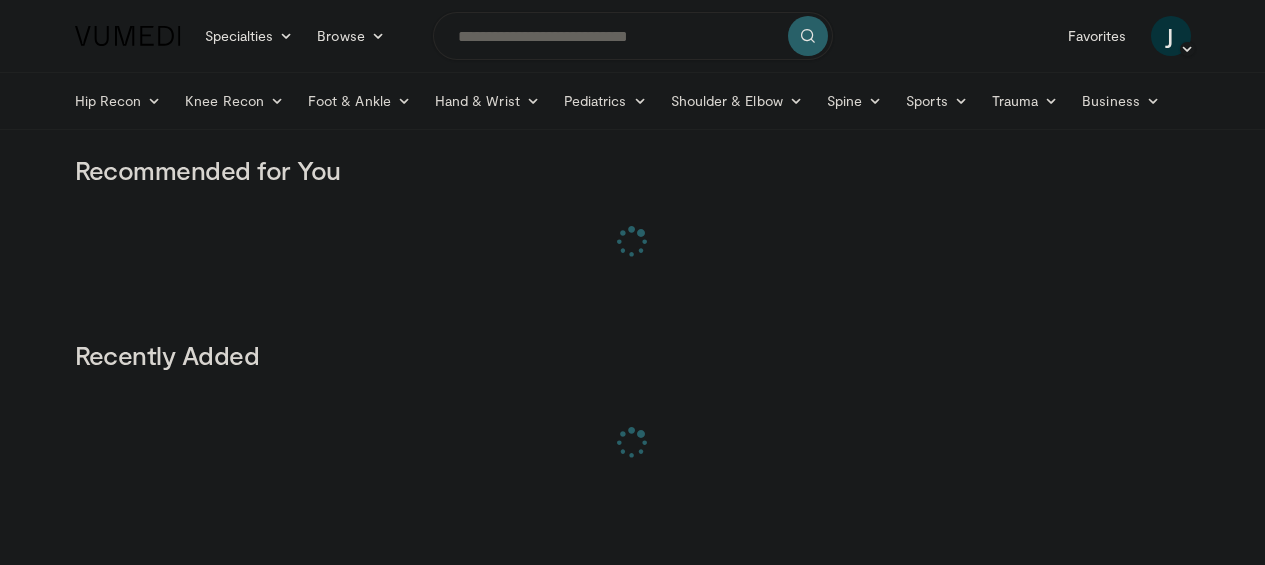 scroll, scrollTop: 0, scrollLeft: 0, axis: both 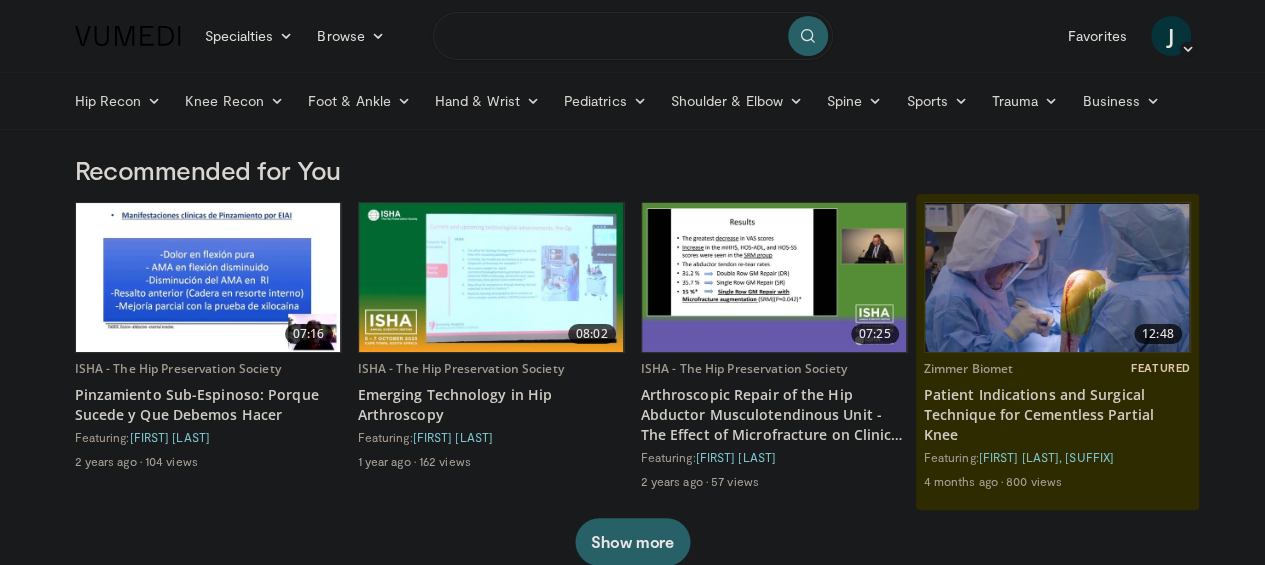 click at bounding box center (633, 36) 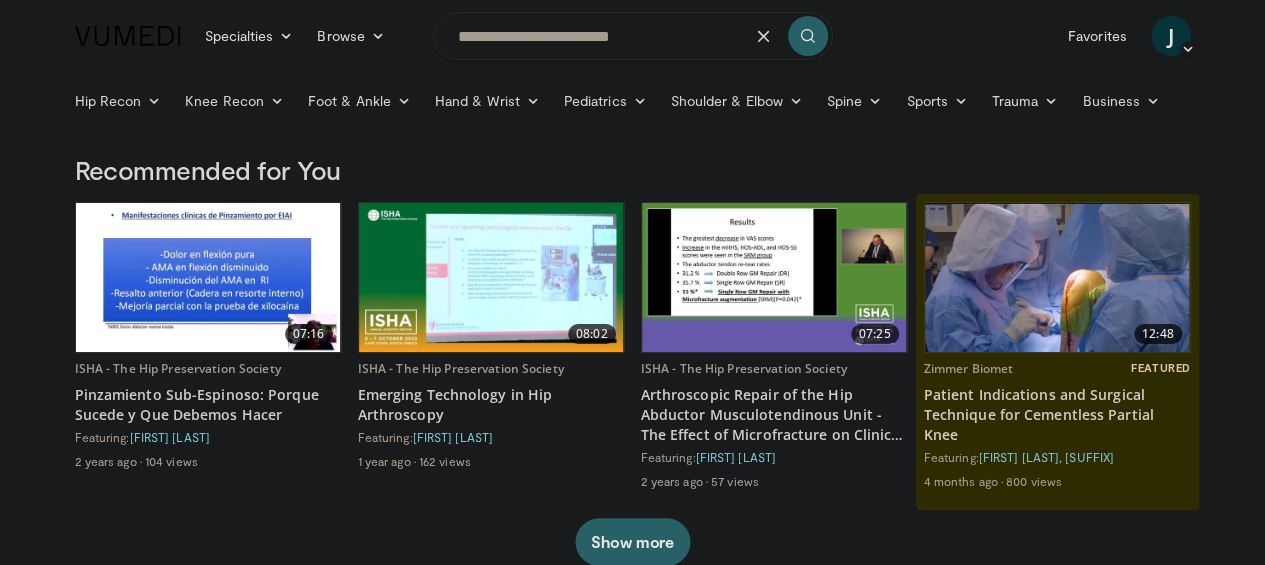 type on "**********" 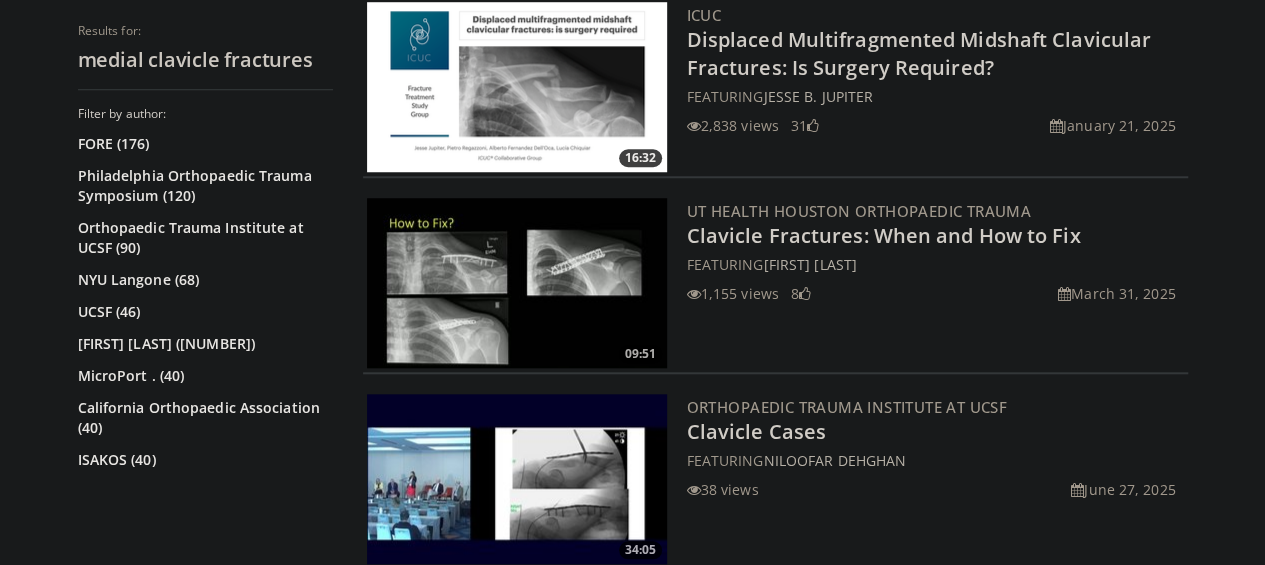 scroll, scrollTop: 793, scrollLeft: 0, axis: vertical 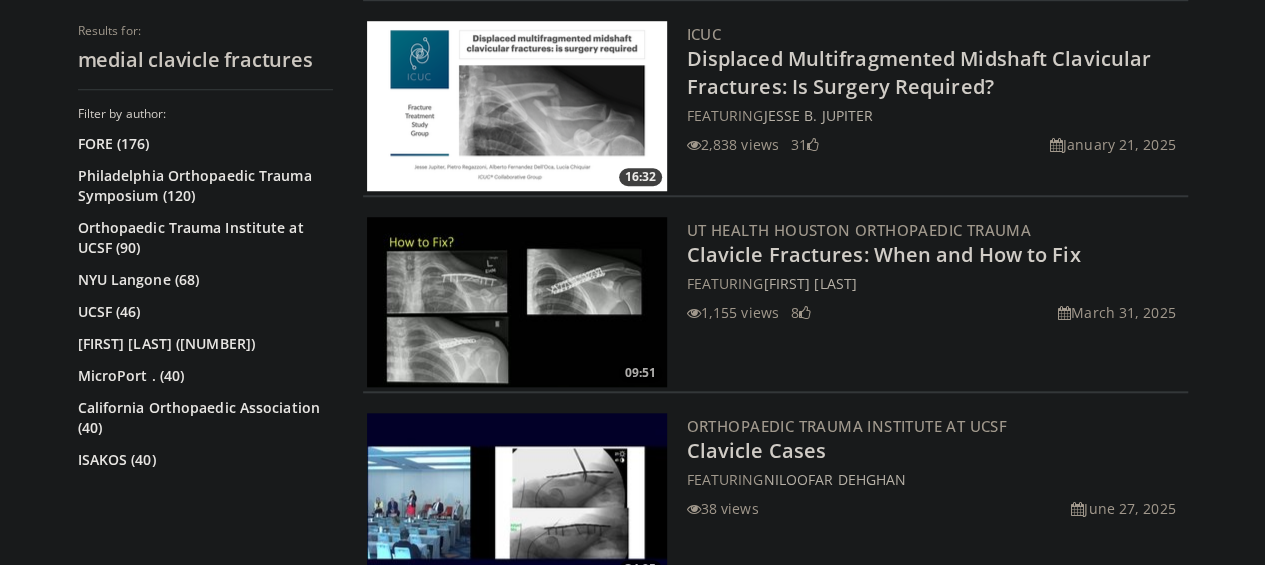 click on "Clavicle Fractures: When and How to Fix" at bounding box center (884, 254) 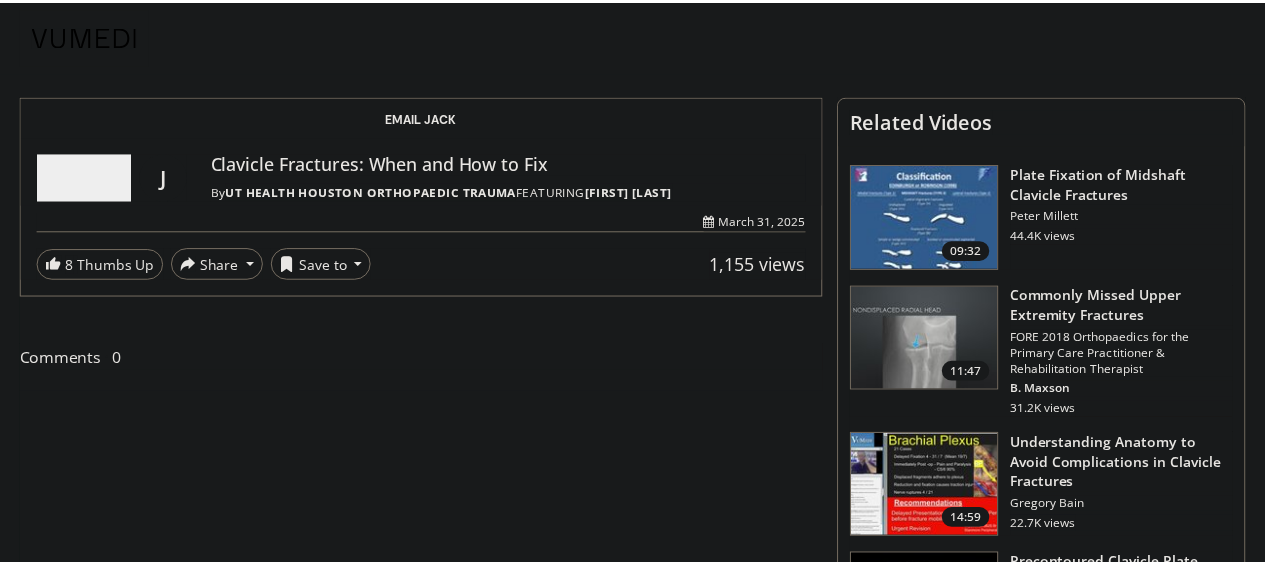 scroll, scrollTop: 0, scrollLeft: 0, axis: both 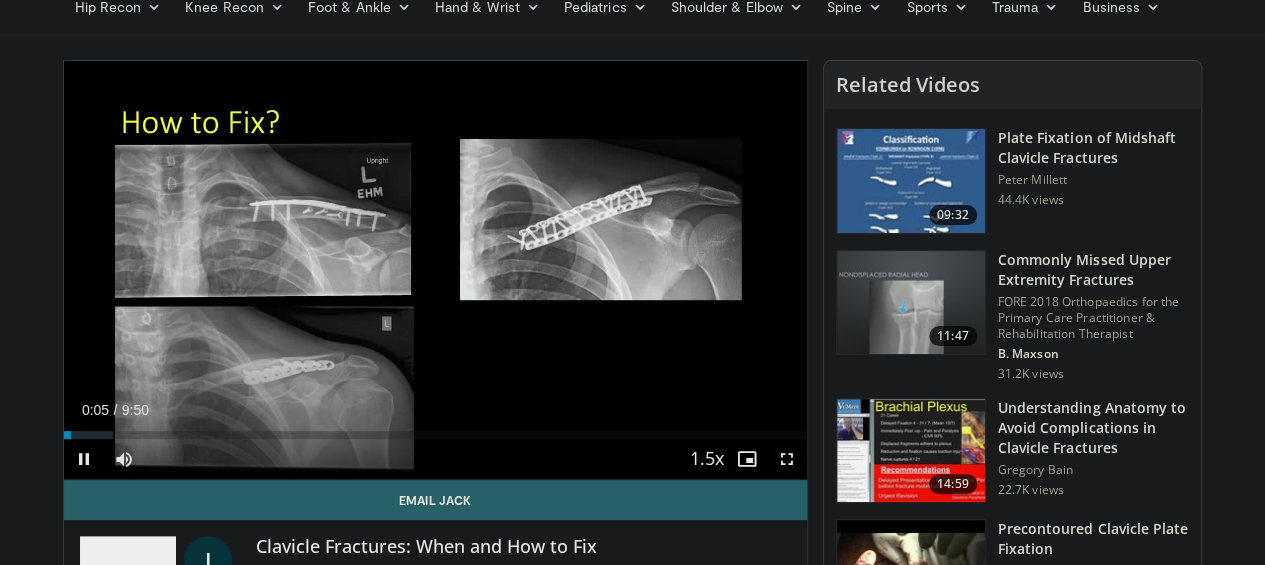 click at bounding box center (787, 459) 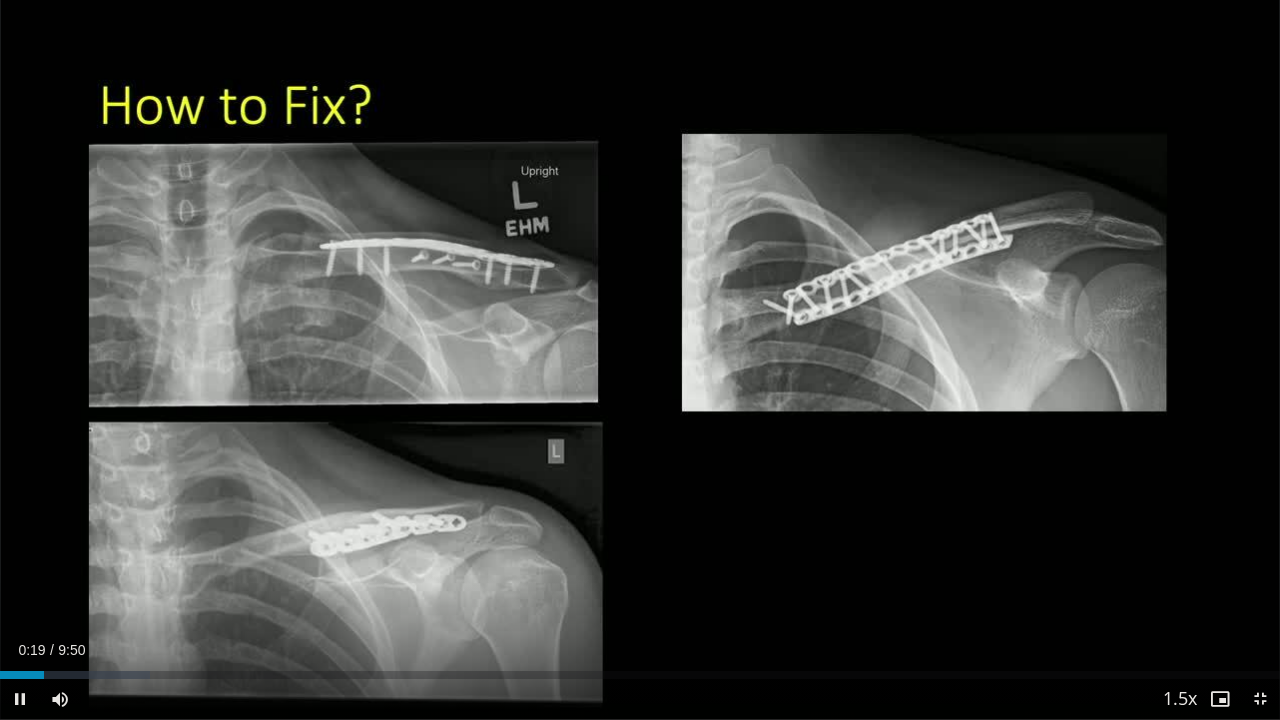click at bounding box center [1004, 360] 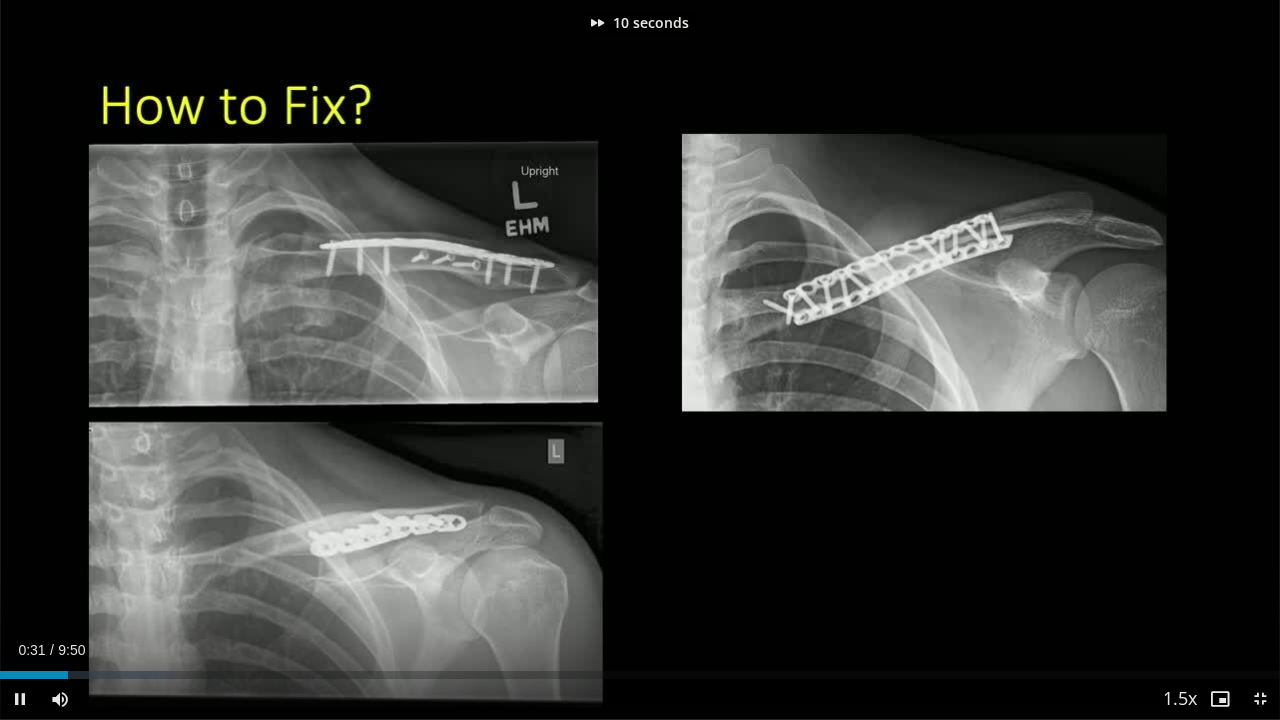 click at bounding box center (1004, 360) 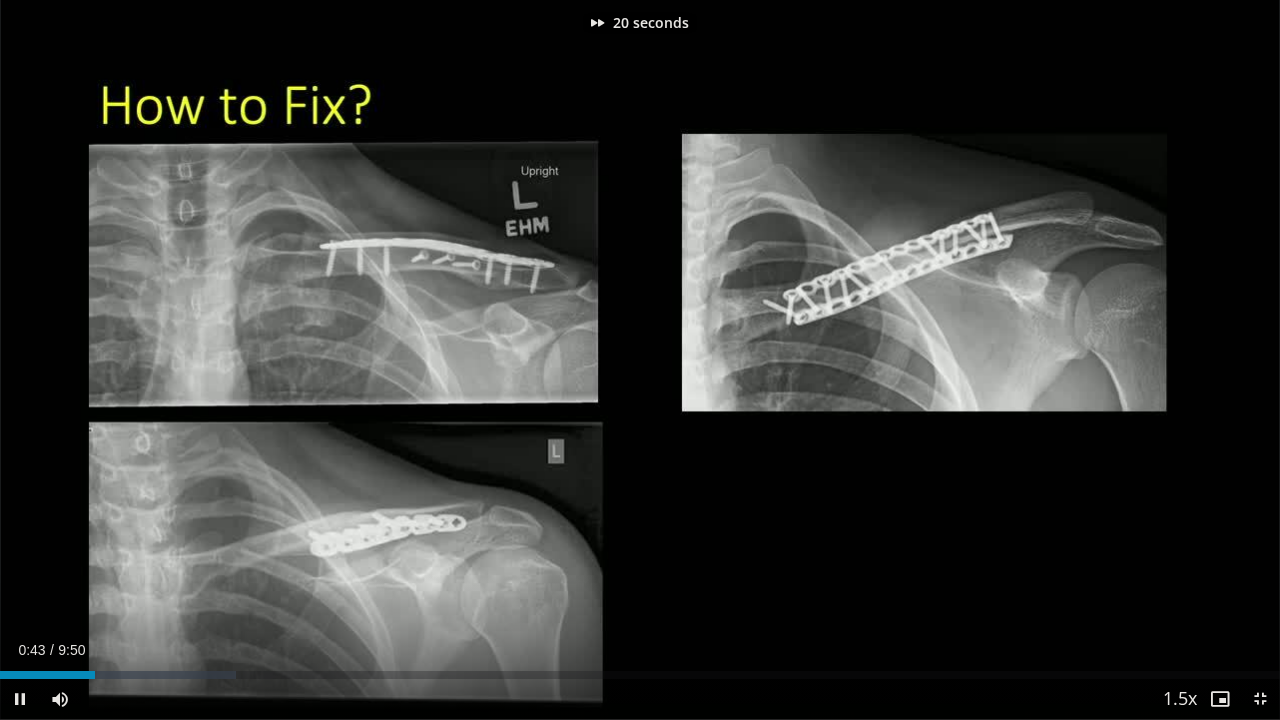 click at bounding box center (1004, 360) 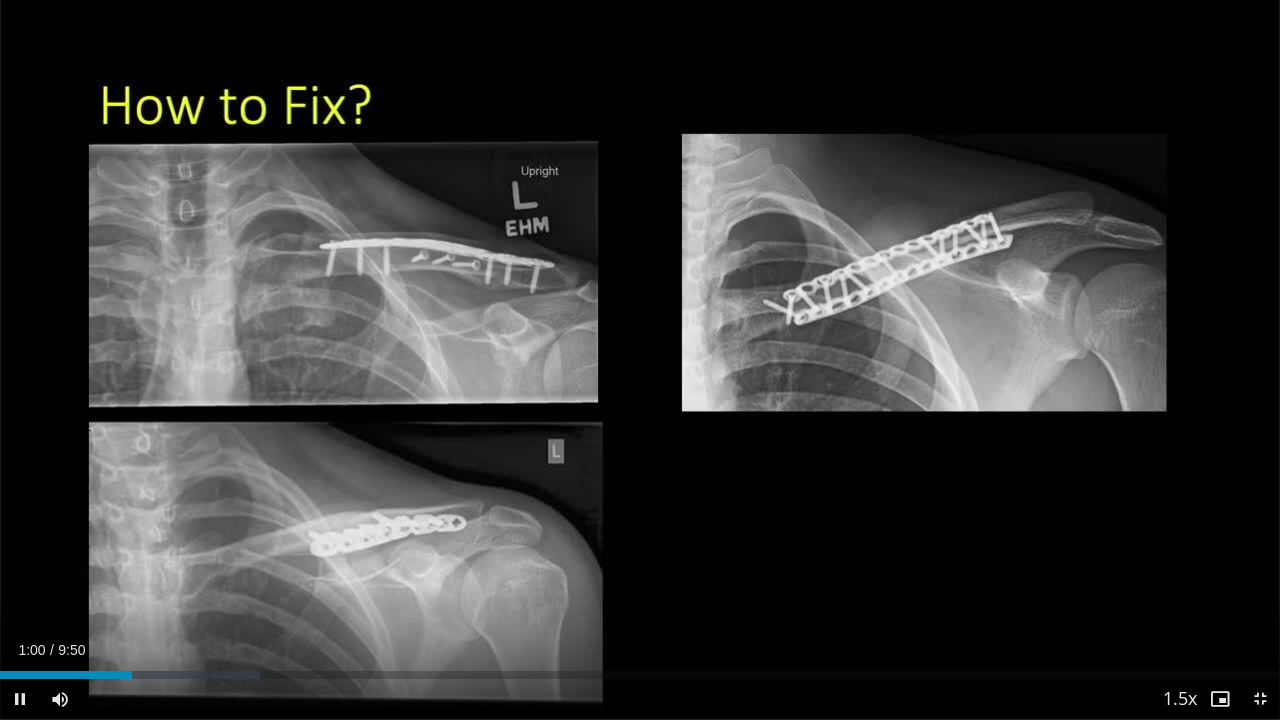click at bounding box center [1004, 360] 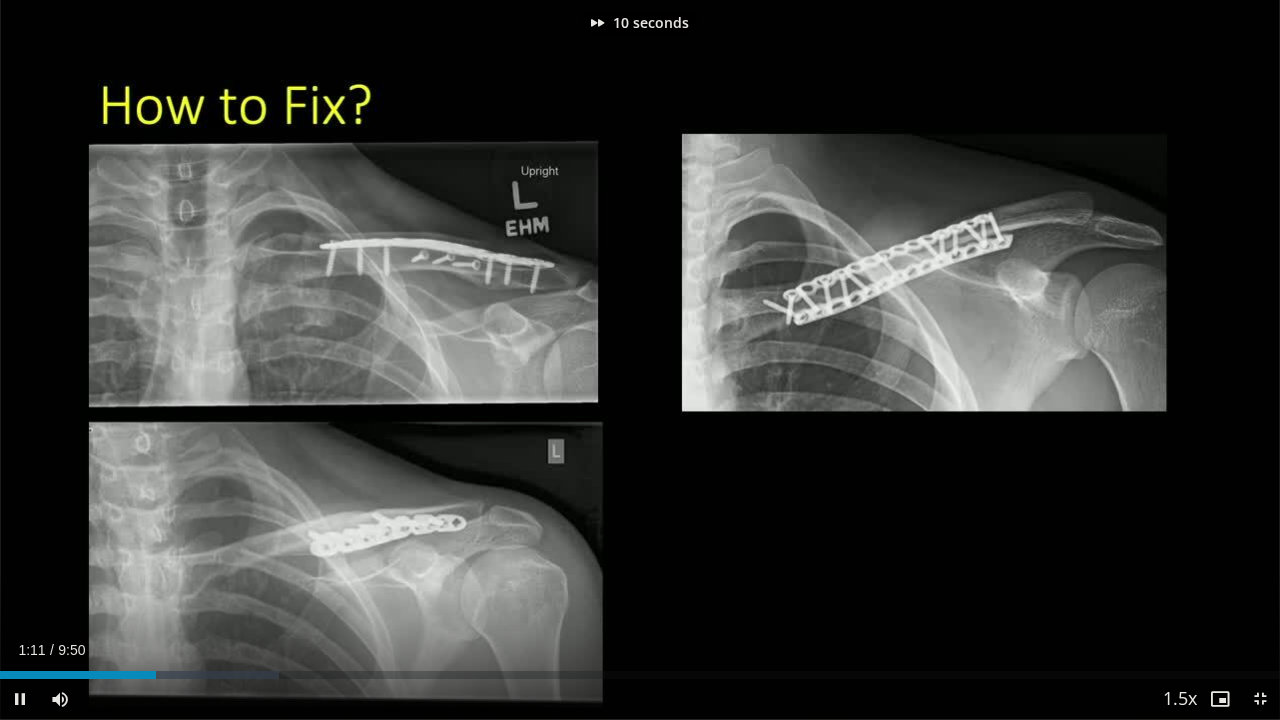 click at bounding box center (1004, 360) 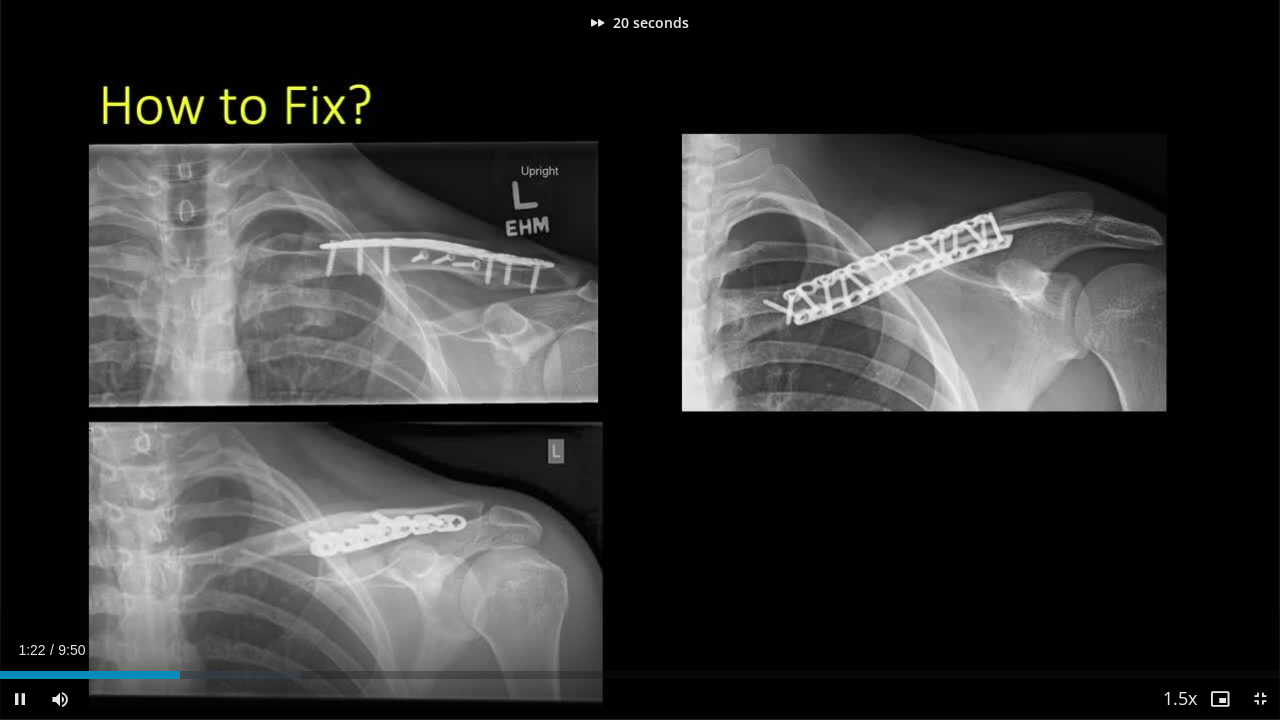 click at bounding box center [1004, 360] 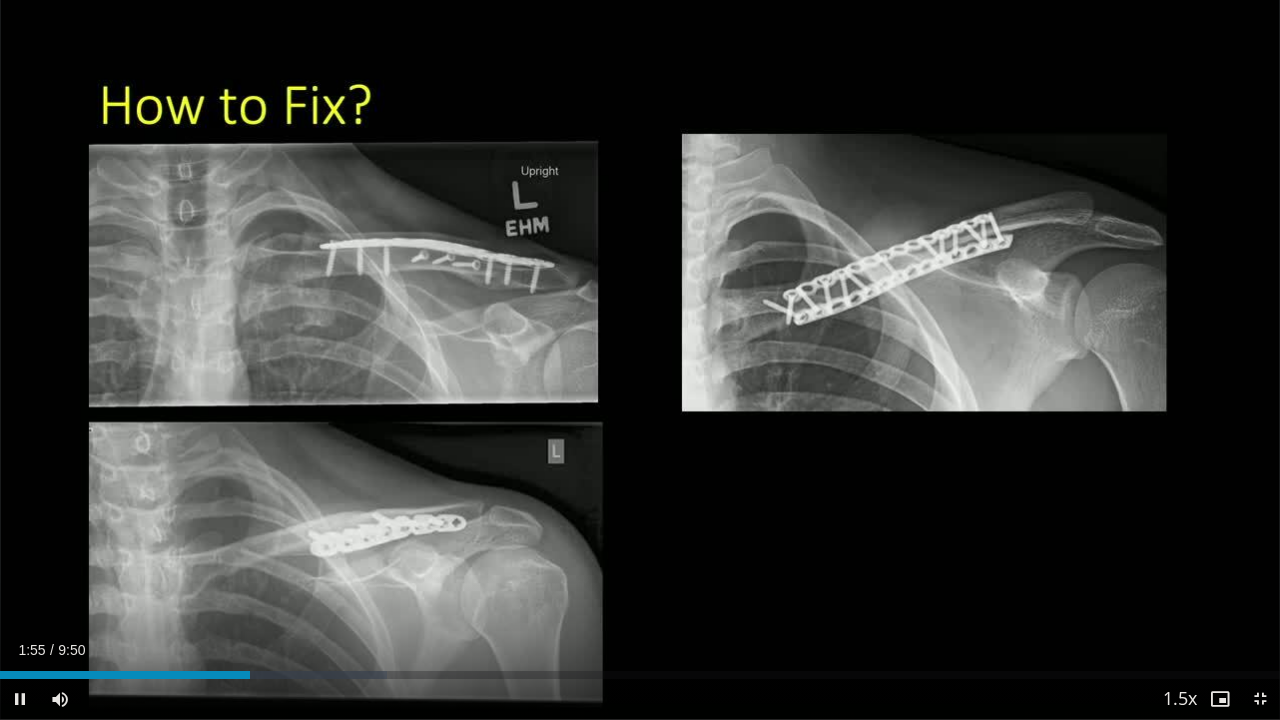 click at bounding box center [1004, 360] 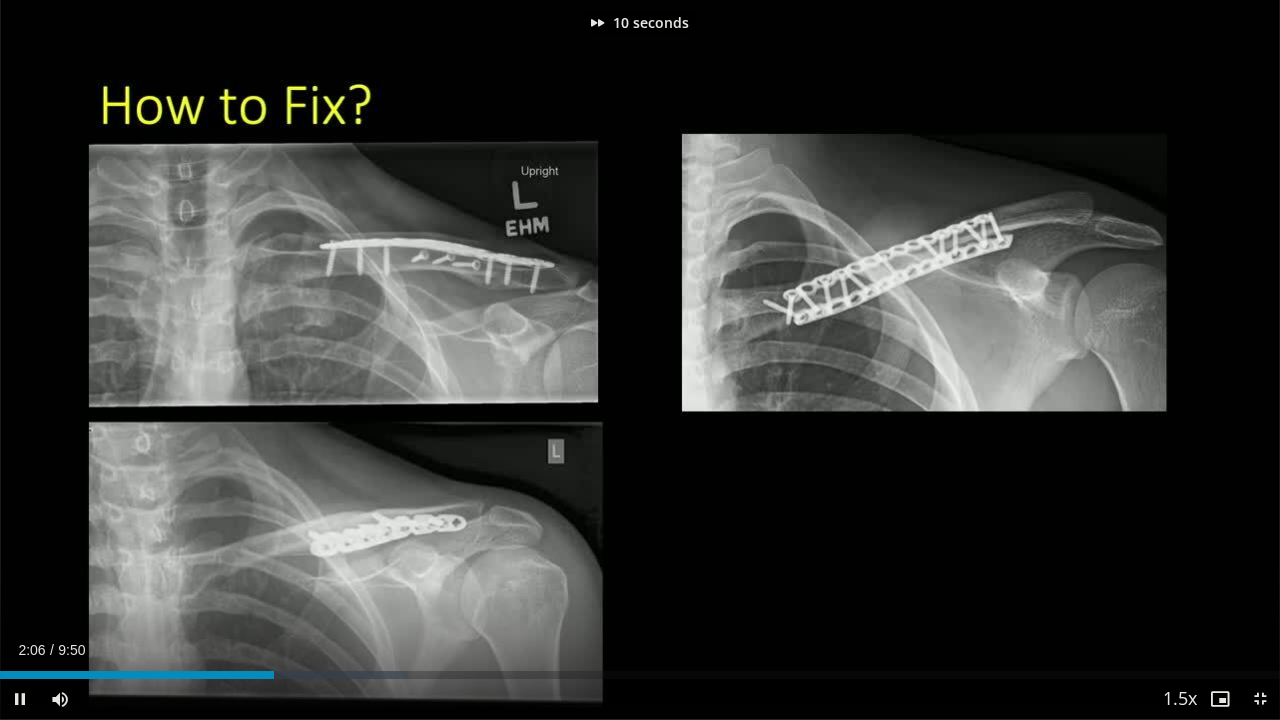 click at bounding box center (1004, 360) 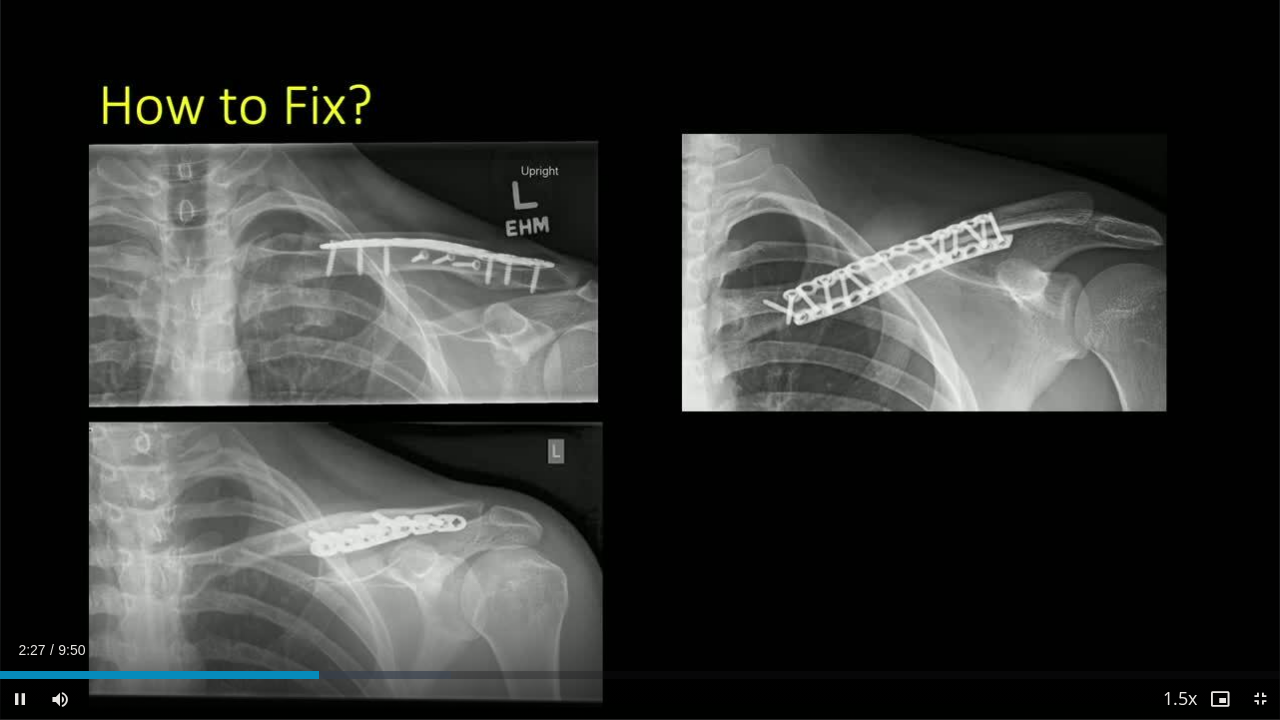 click at bounding box center (1004, 360) 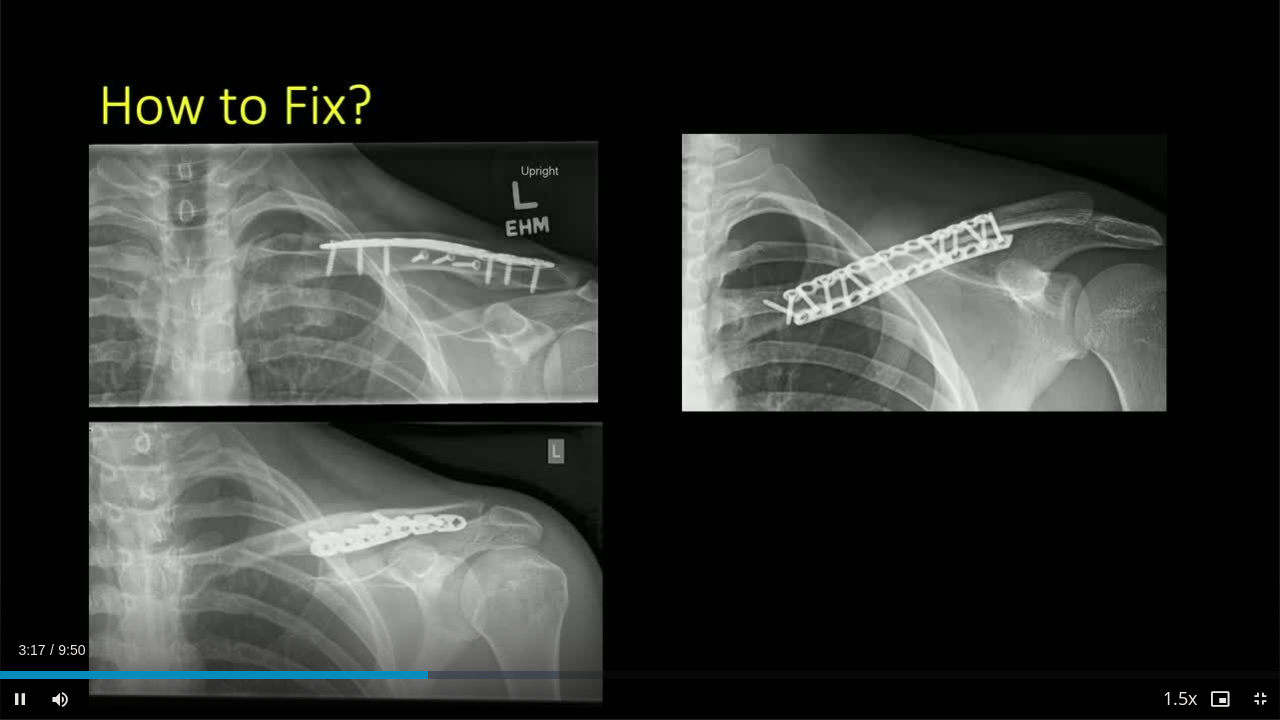 click at bounding box center (1004, 360) 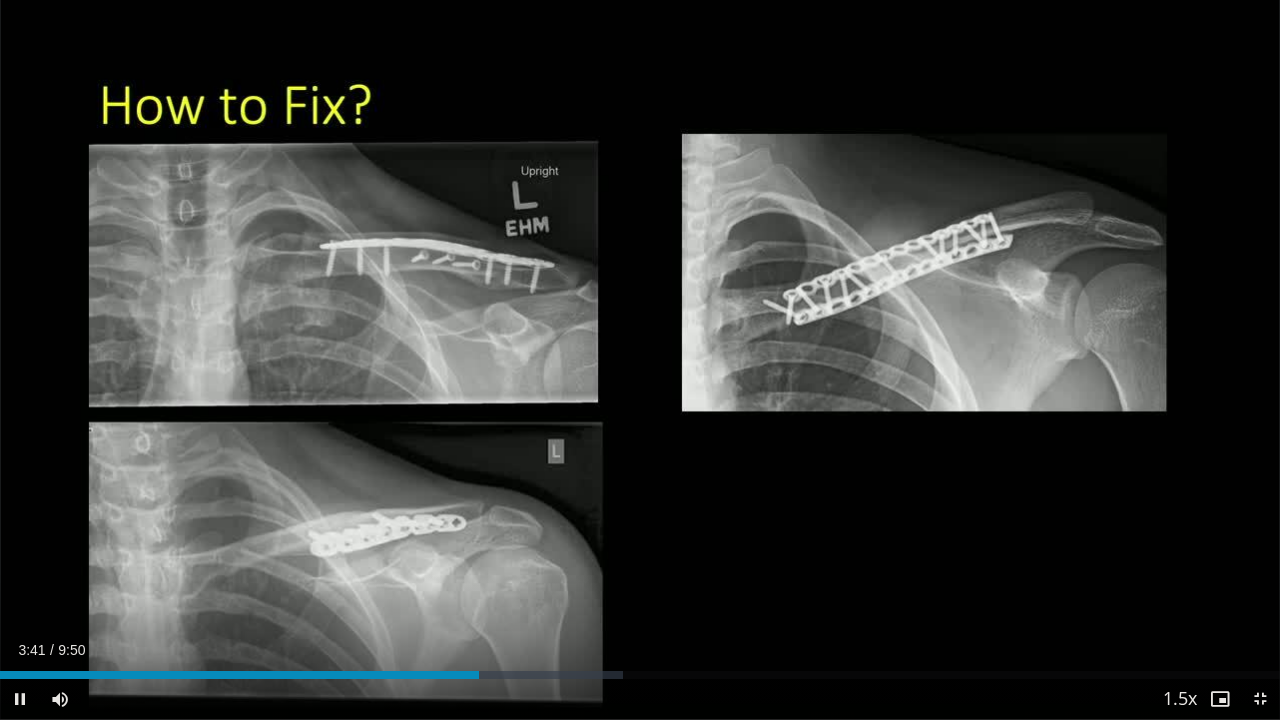 click on "10 seconds
Tap to unmute" at bounding box center (640, 359) 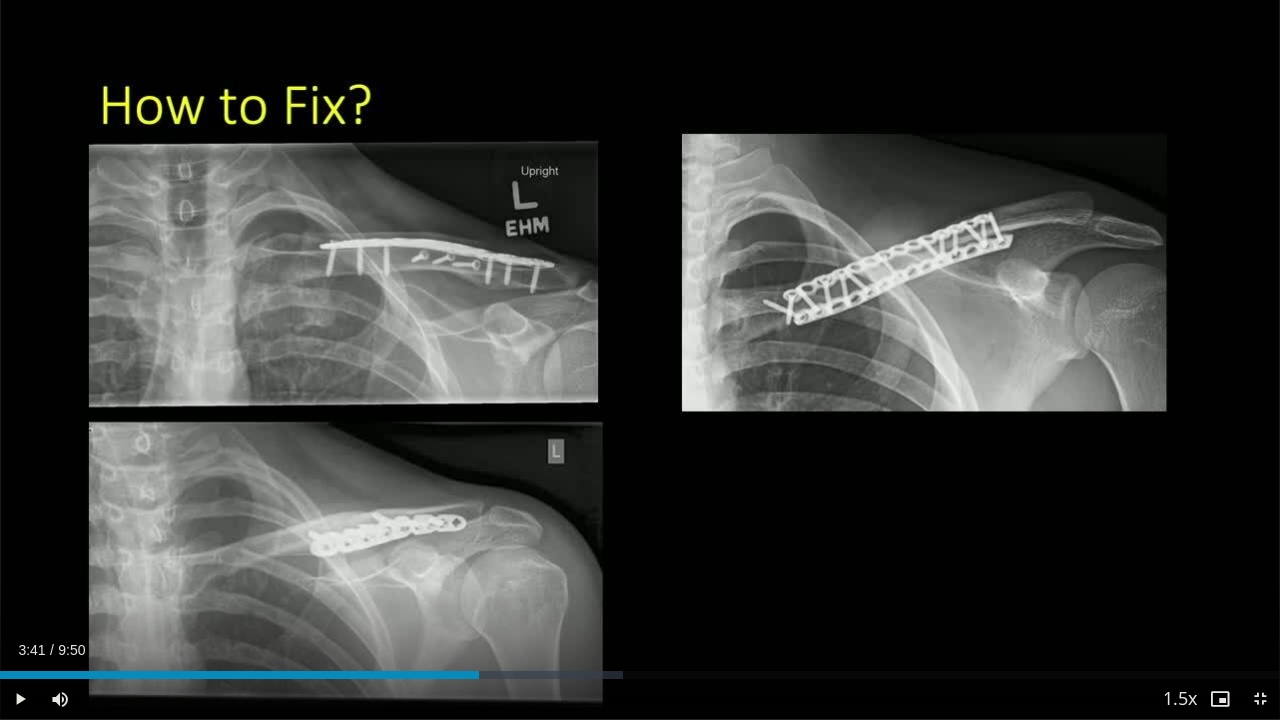 click at bounding box center [1004, 360] 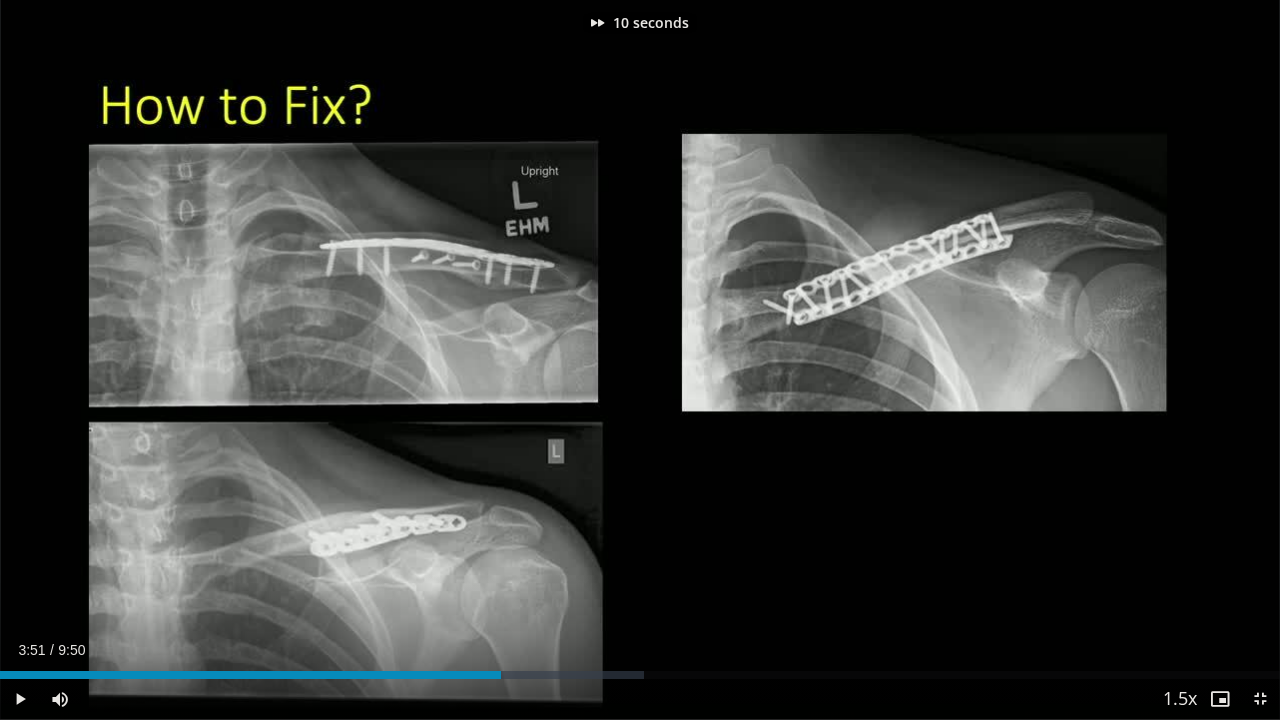 click at bounding box center [640, 360] 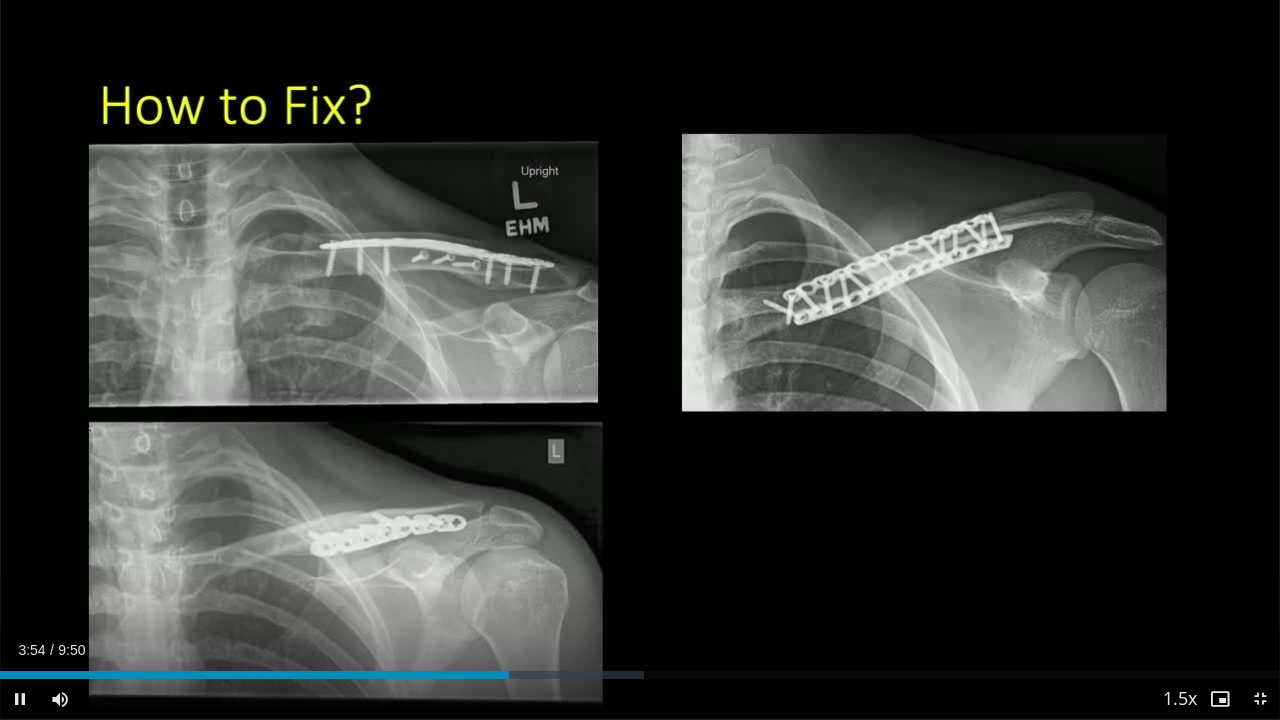 click at bounding box center [1004, 360] 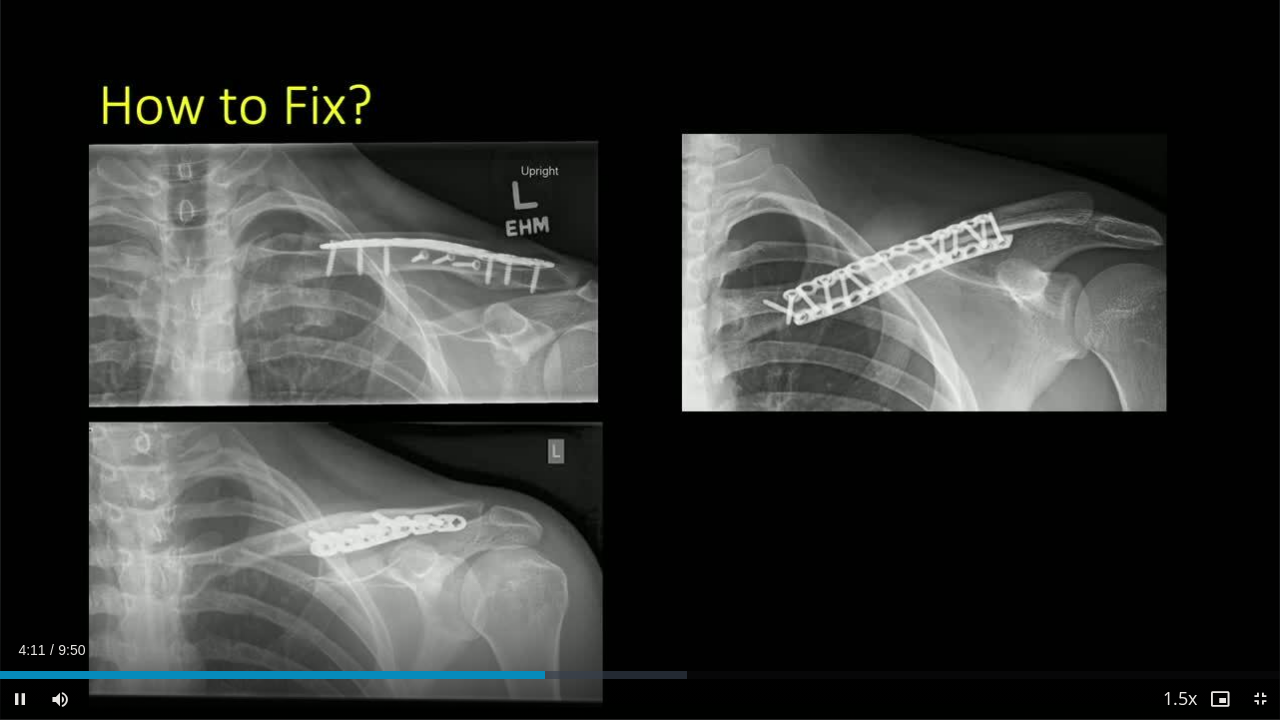 click at bounding box center (1004, 360) 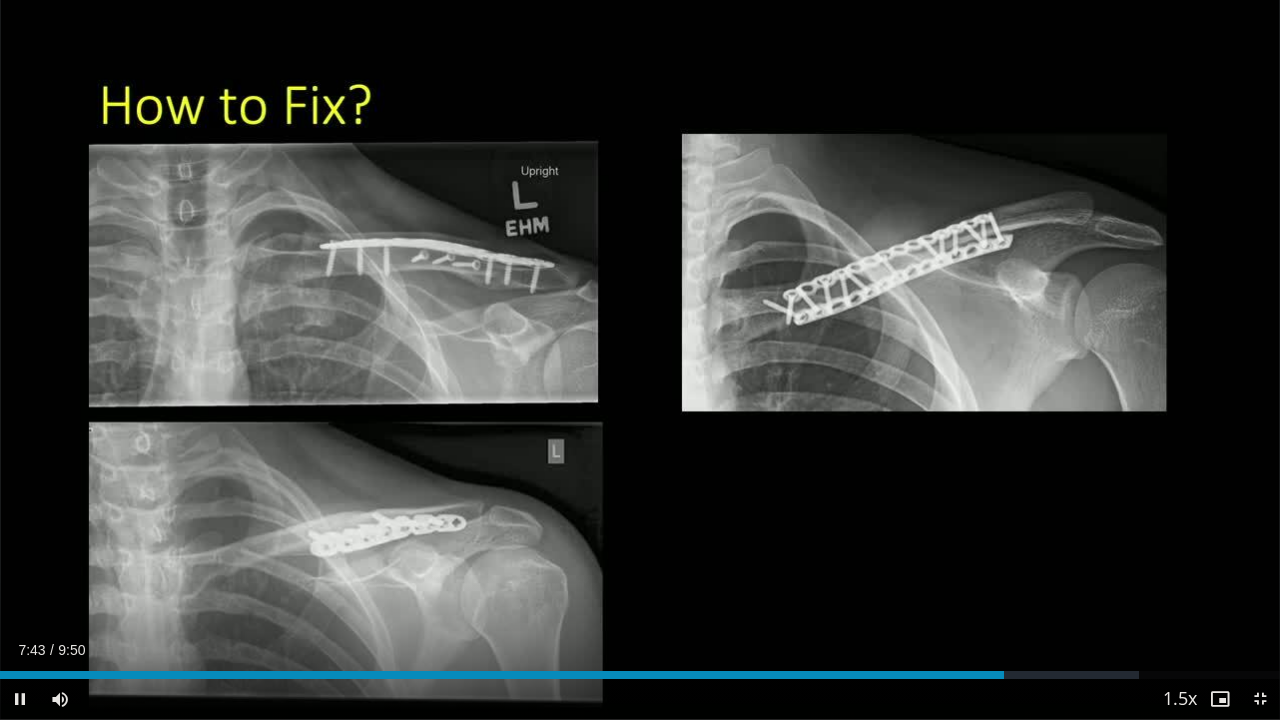 click at bounding box center (1004, 360) 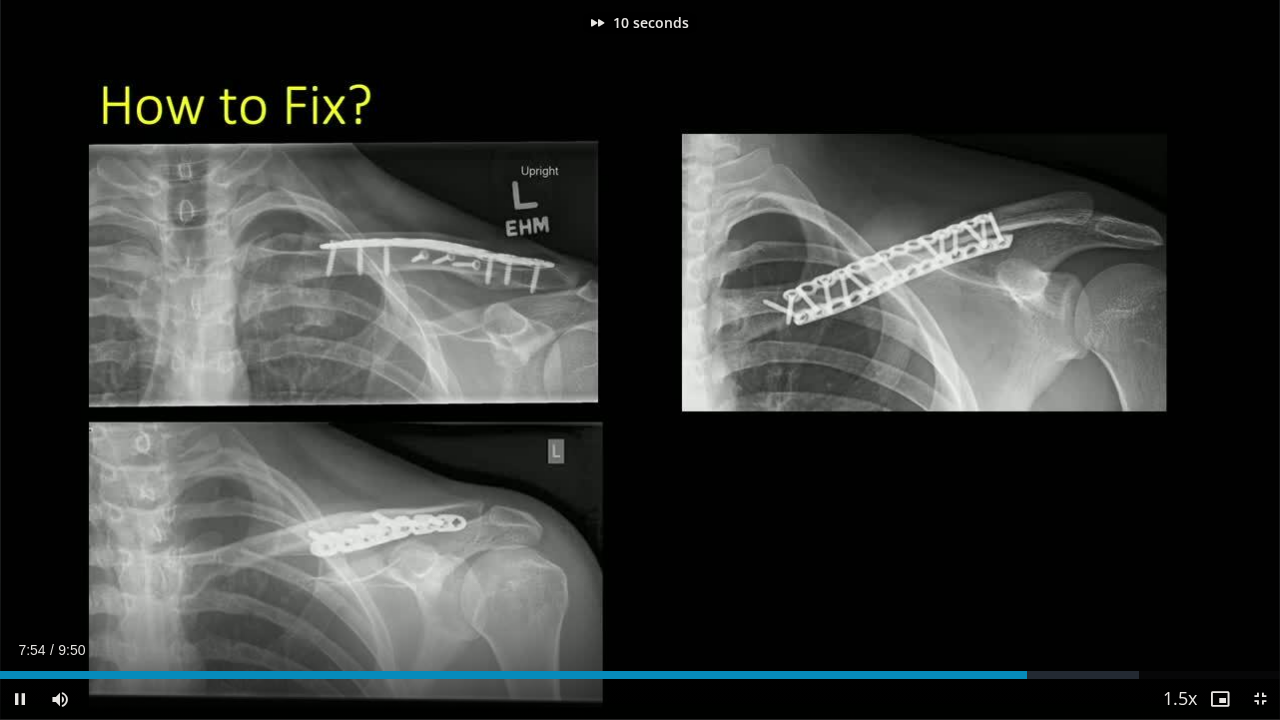 click at bounding box center [1004, 360] 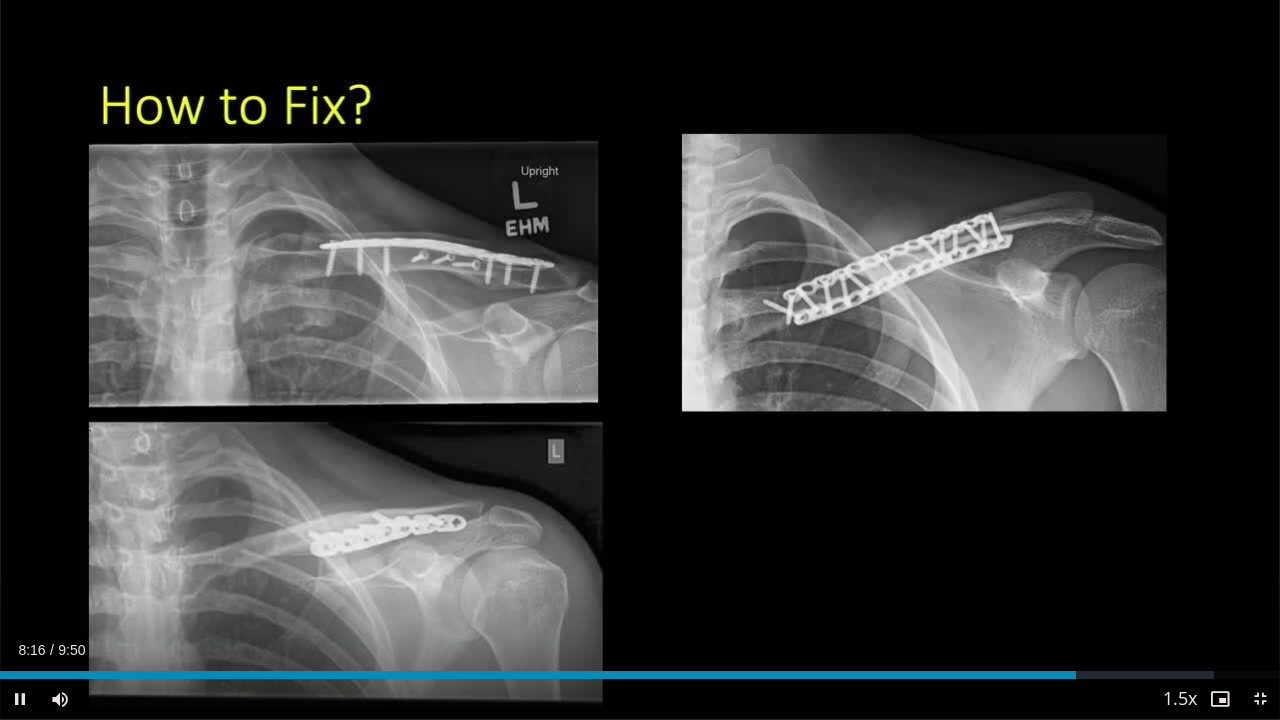 click at bounding box center (1004, 360) 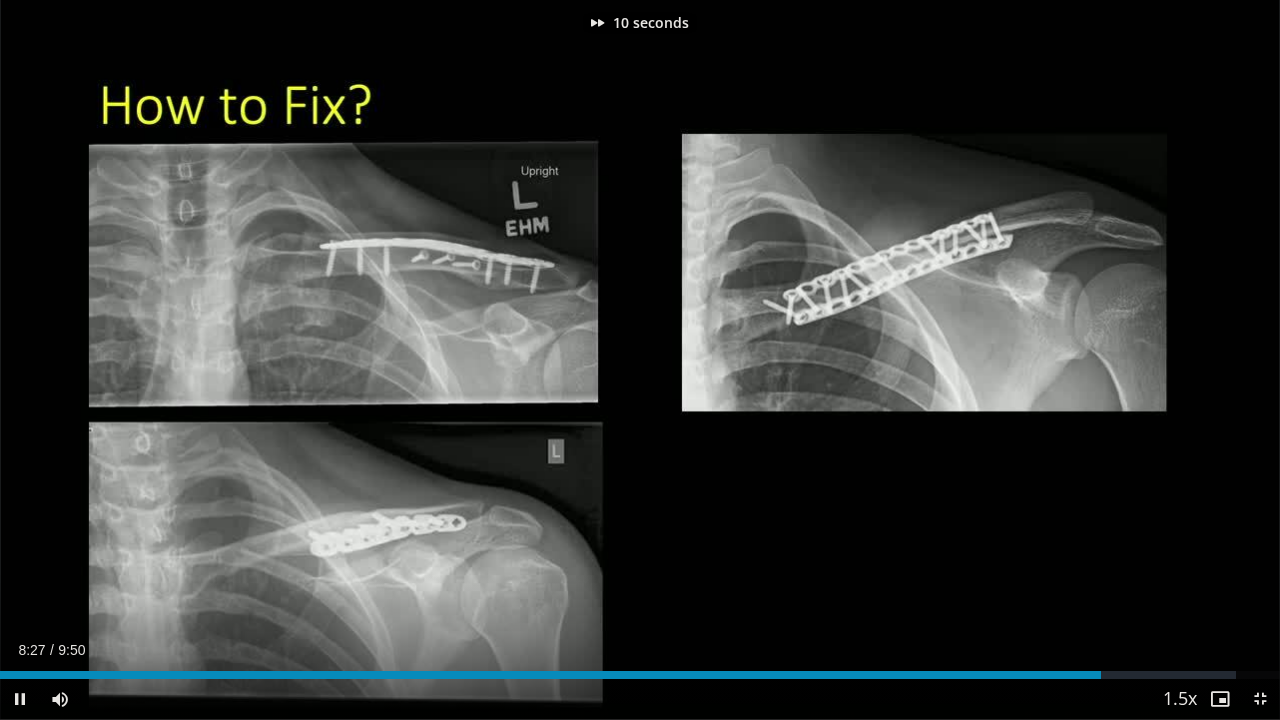 click at bounding box center (1004, 360) 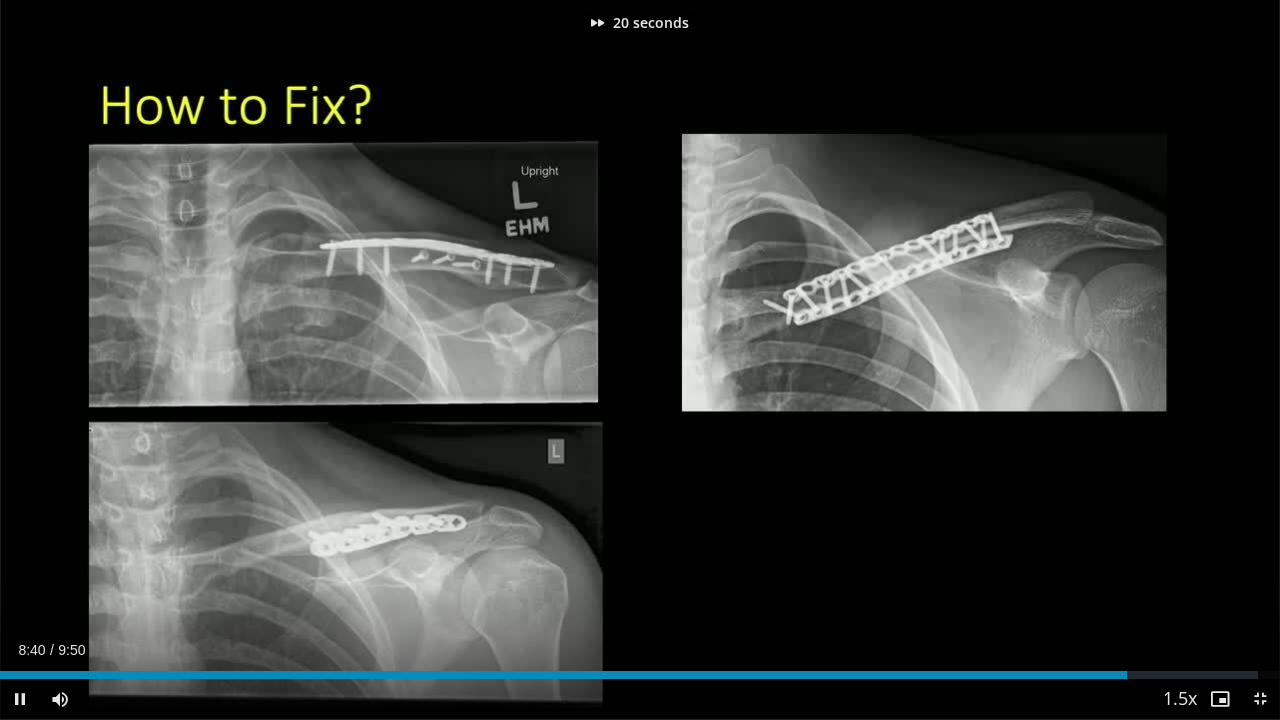 click at bounding box center (1004, 360) 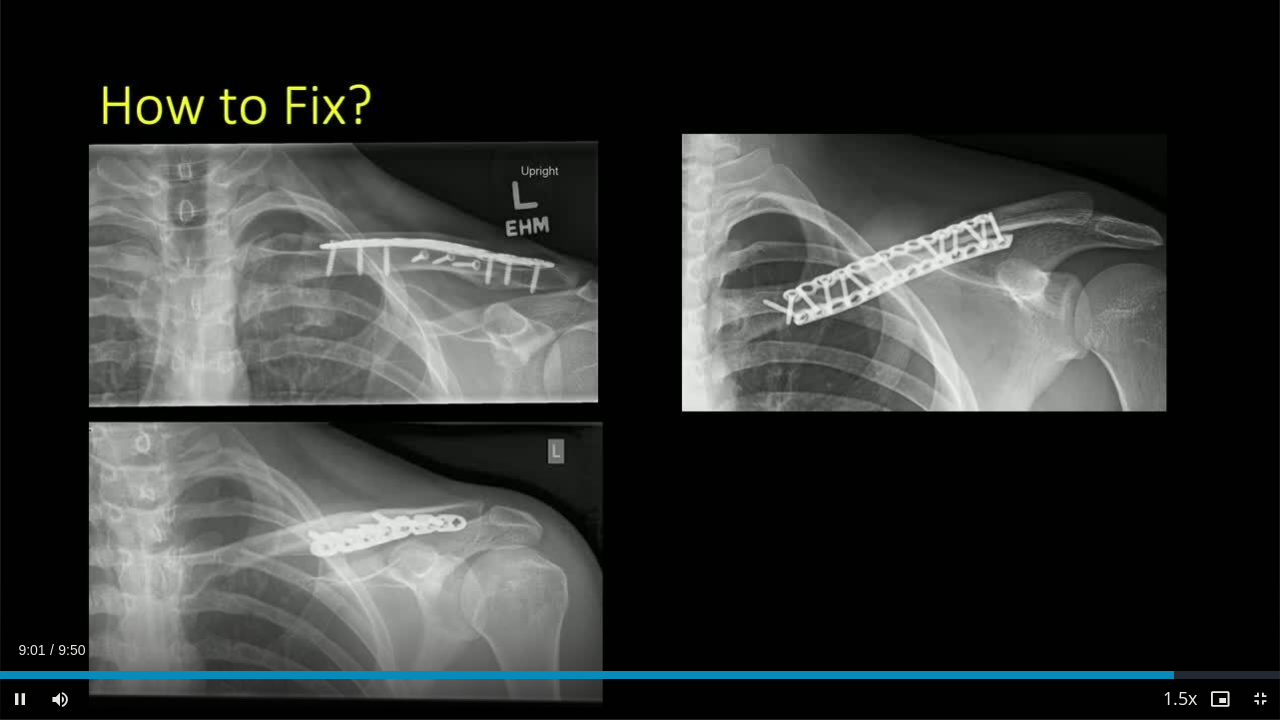 click at bounding box center (1004, 360) 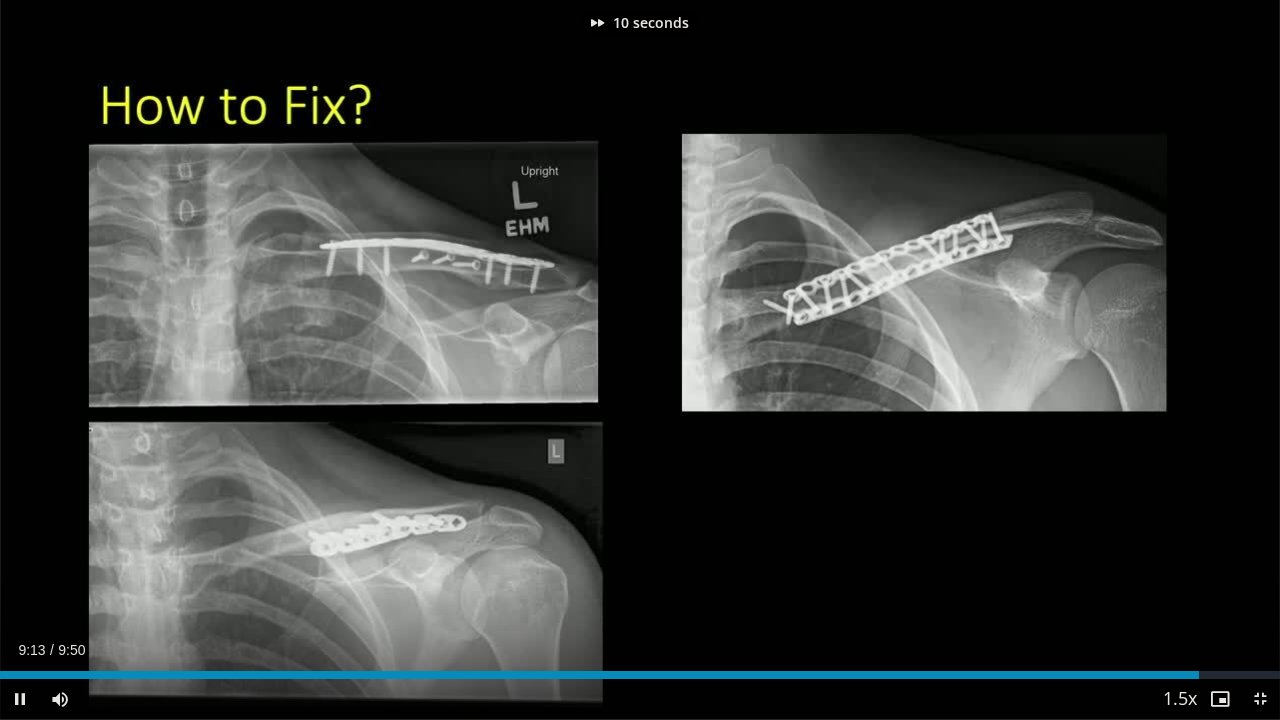 click at bounding box center (1004, 360) 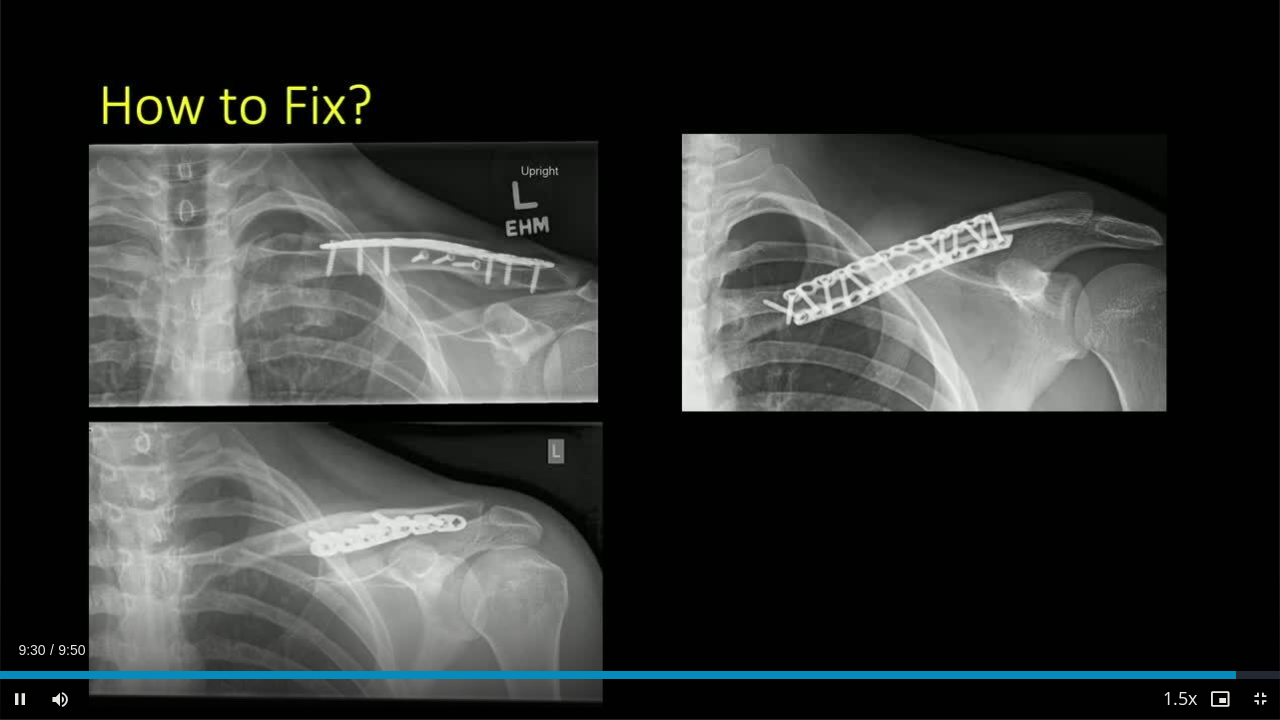 click at bounding box center (1004, 360) 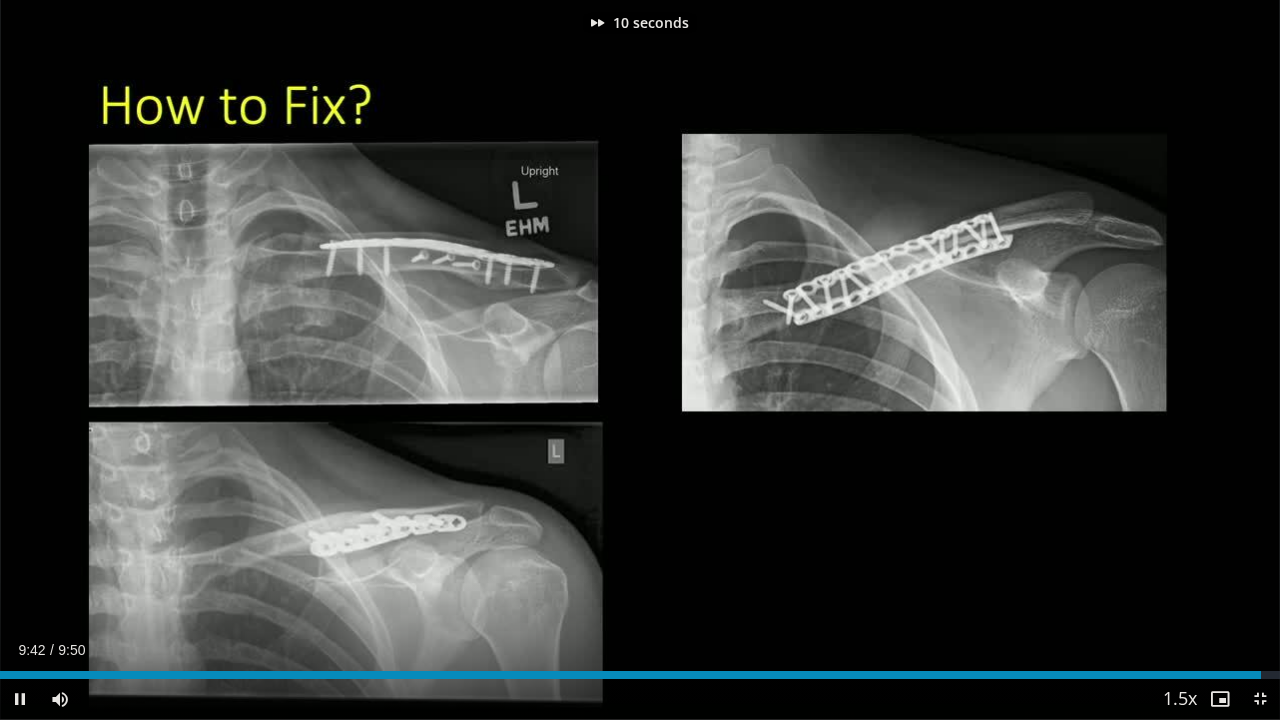 click at bounding box center (1004, 360) 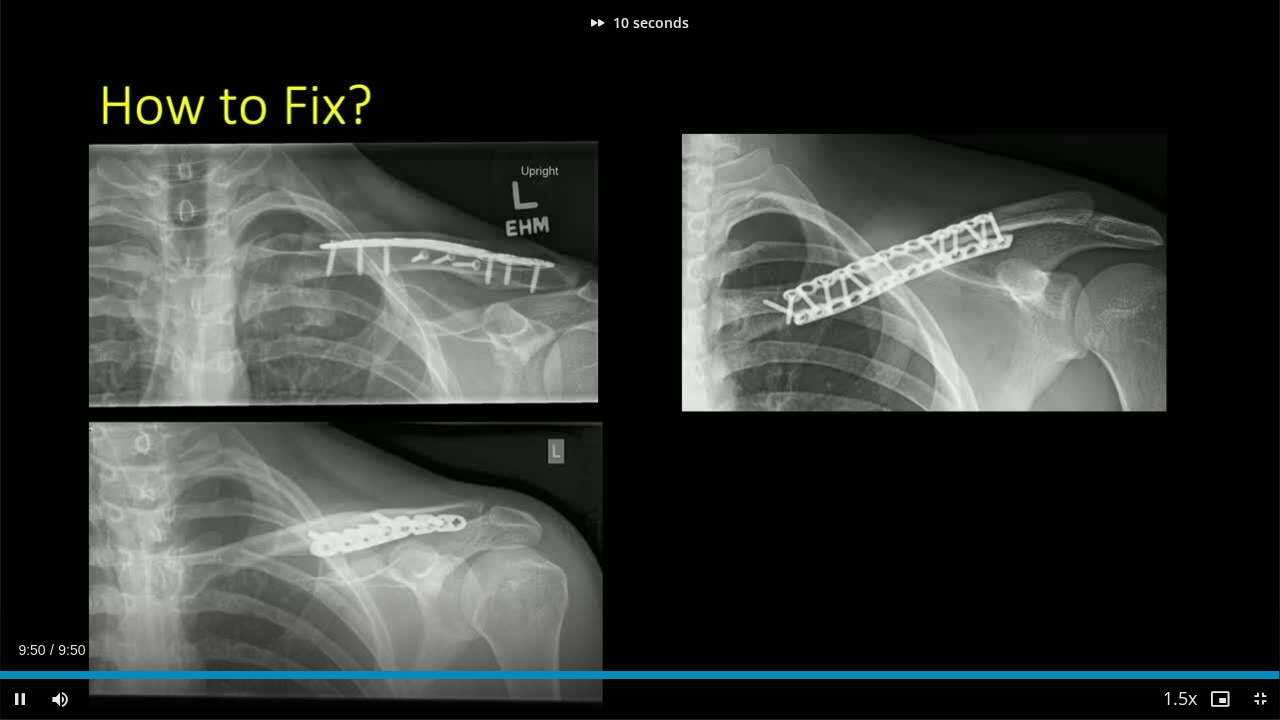 click at bounding box center [1004, 360] 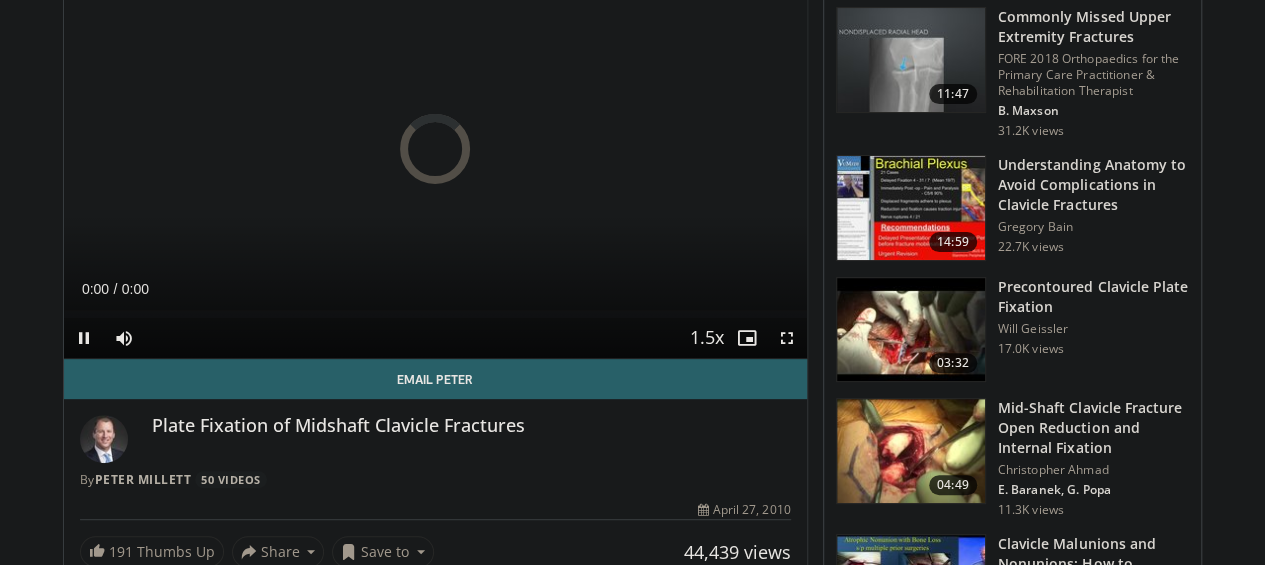 scroll, scrollTop: 216, scrollLeft: 0, axis: vertical 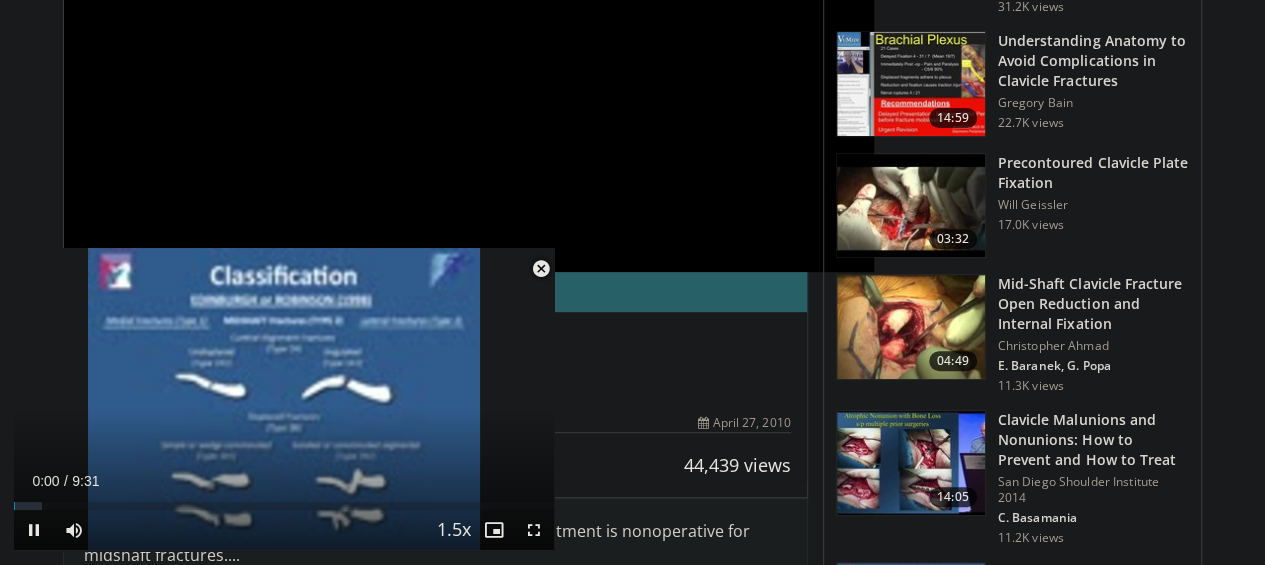 click on "Clavicle Malunions and Nonunions: How to Prevent and How to Treat" at bounding box center [1094, 440] 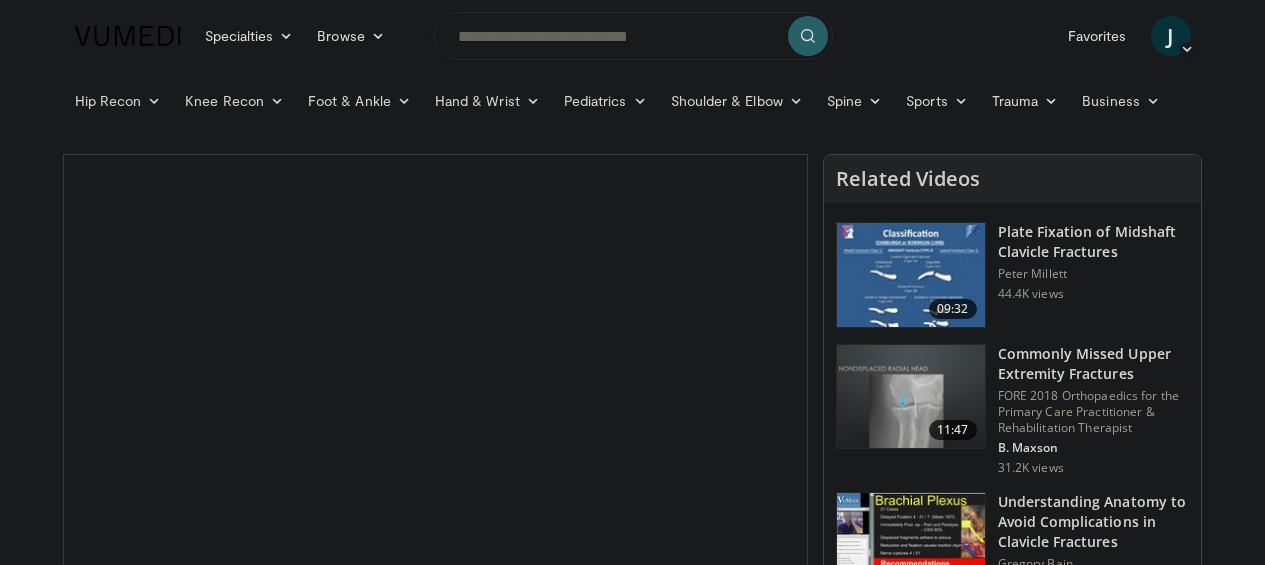 scroll, scrollTop: 0, scrollLeft: 0, axis: both 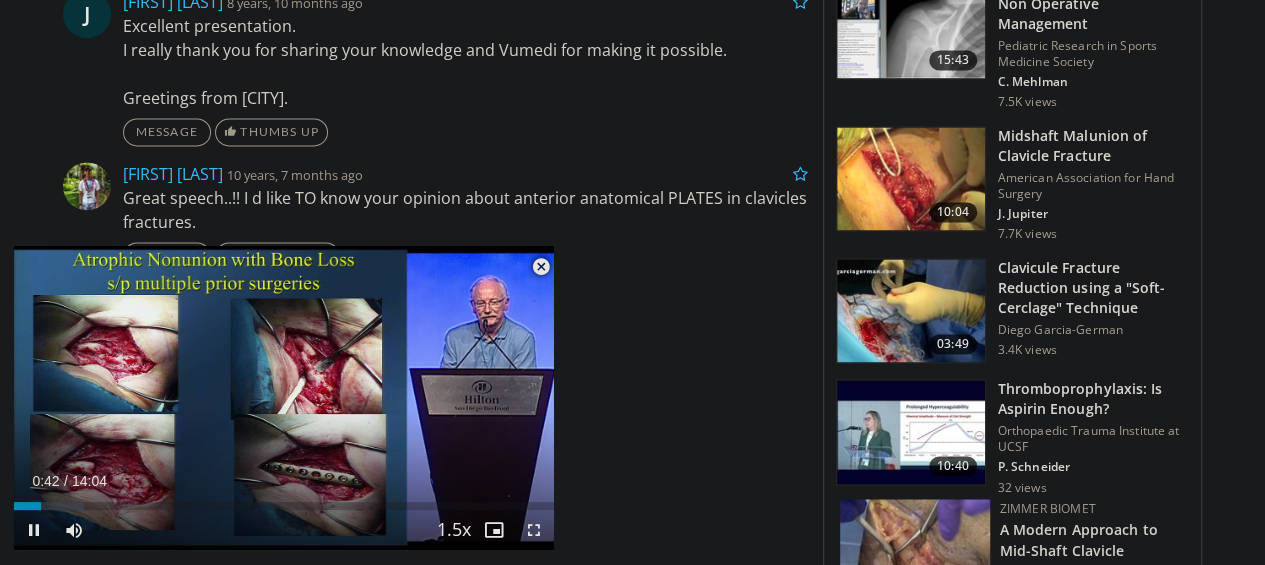 click at bounding box center [426, 398] 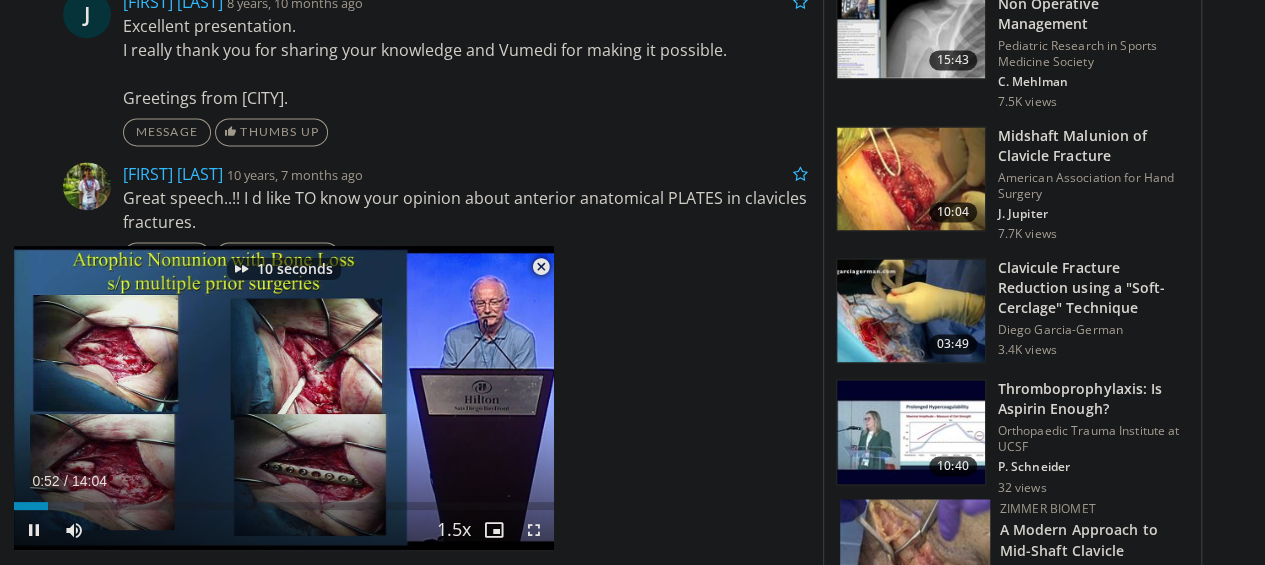 click at bounding box center [426, 398] 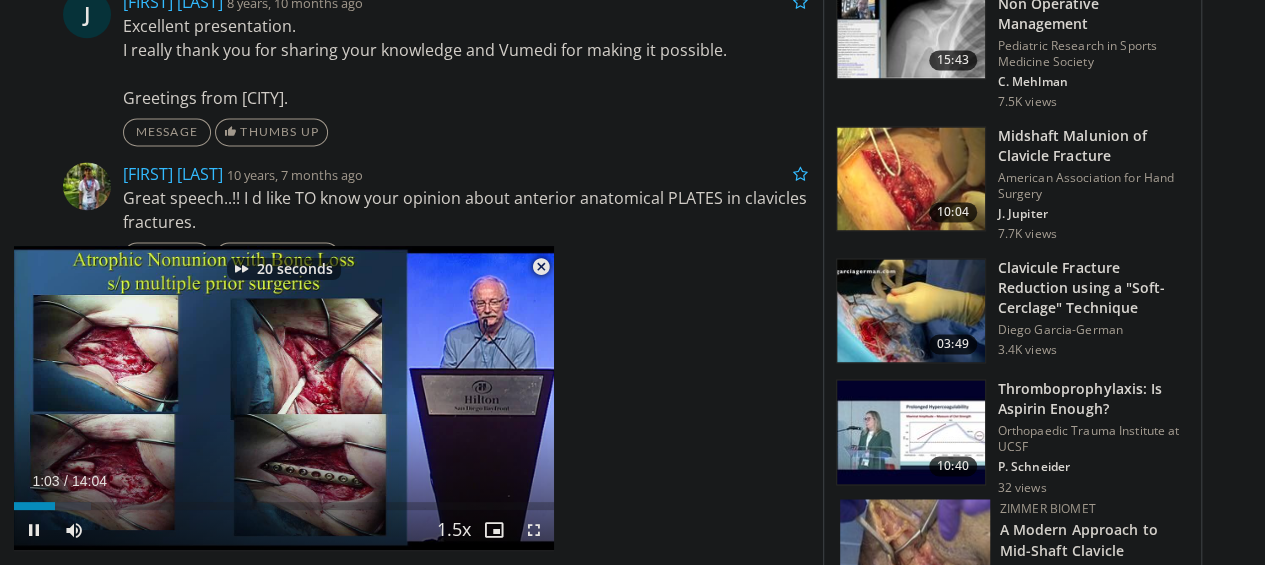 click at bounding box center [426, 398] 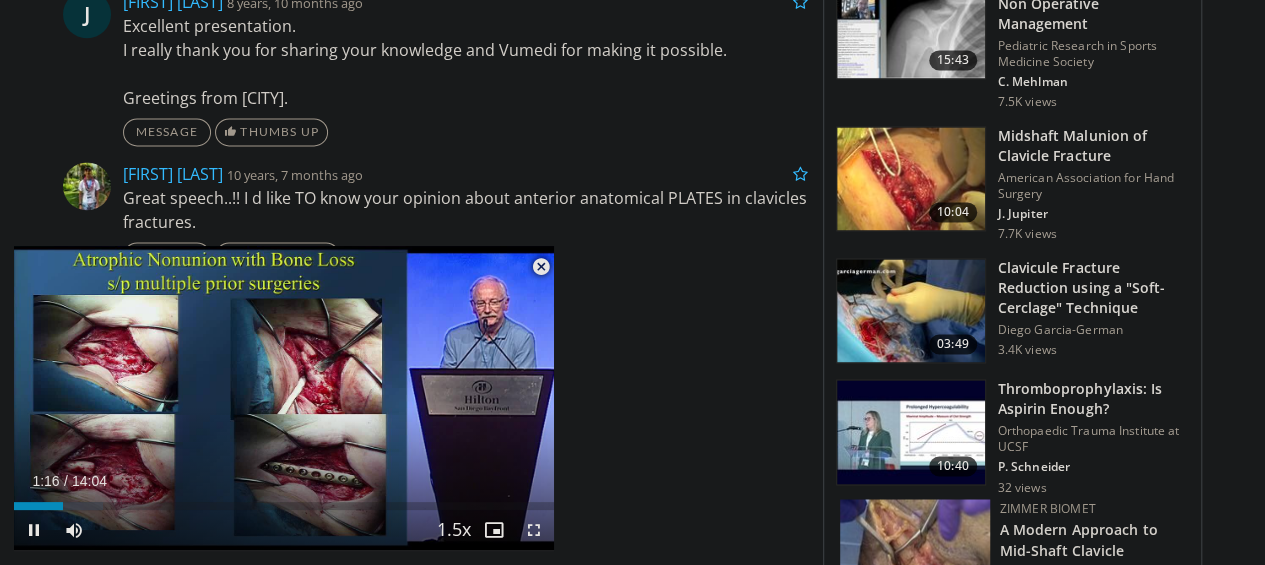 click at bounding box center (426, 398) 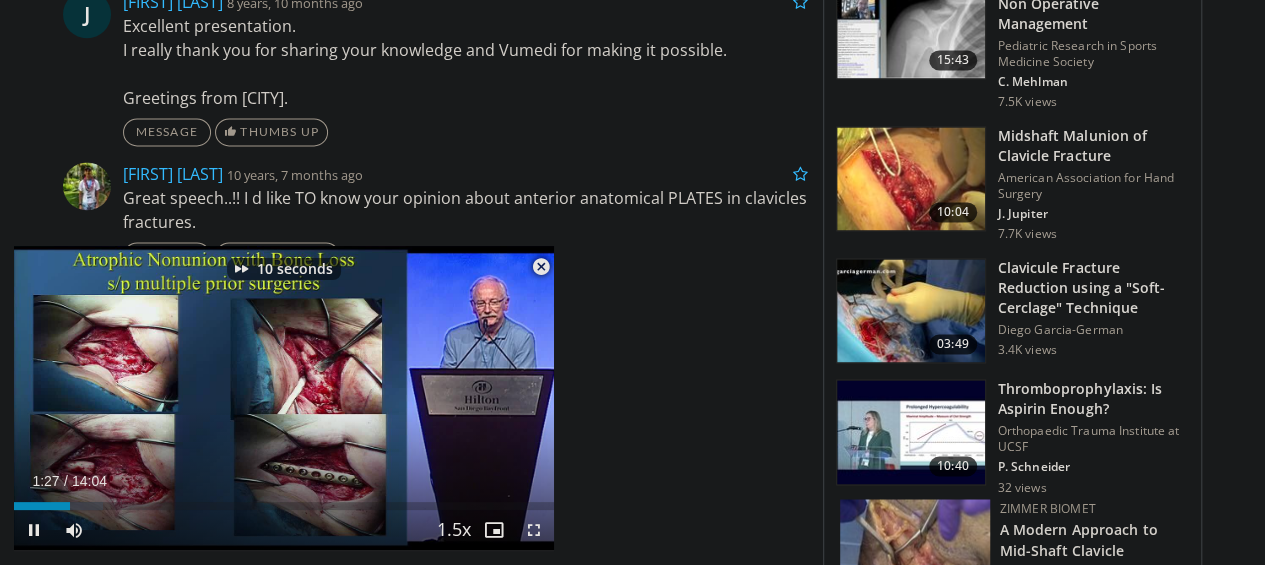 click at bounding box center (426, 398) 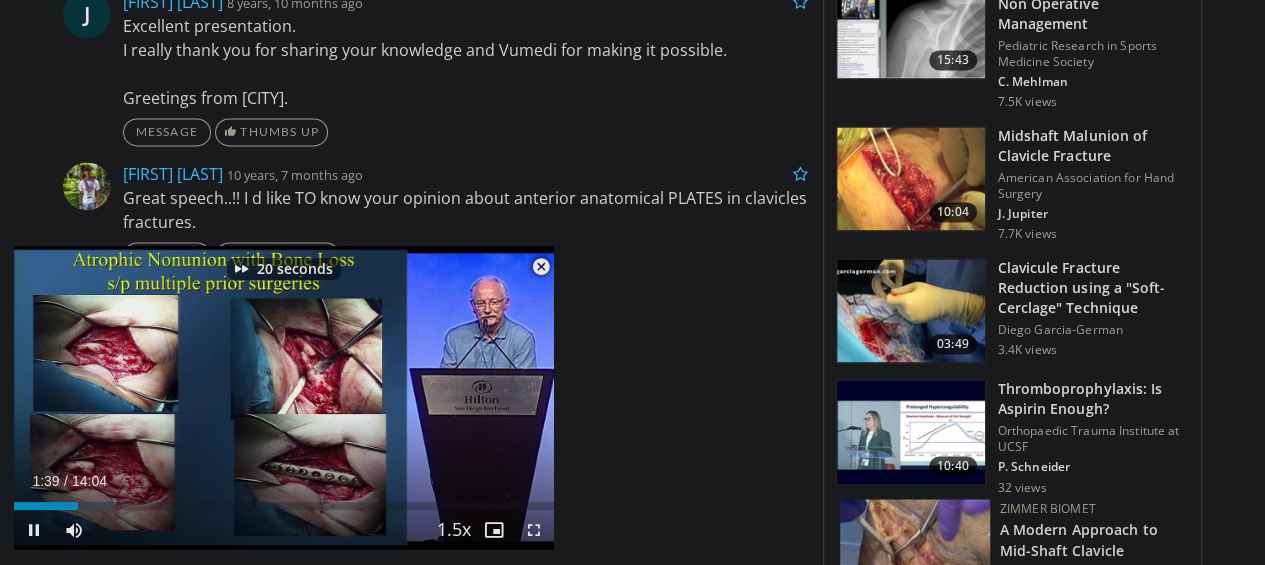 click at bounding box center [426, 398] 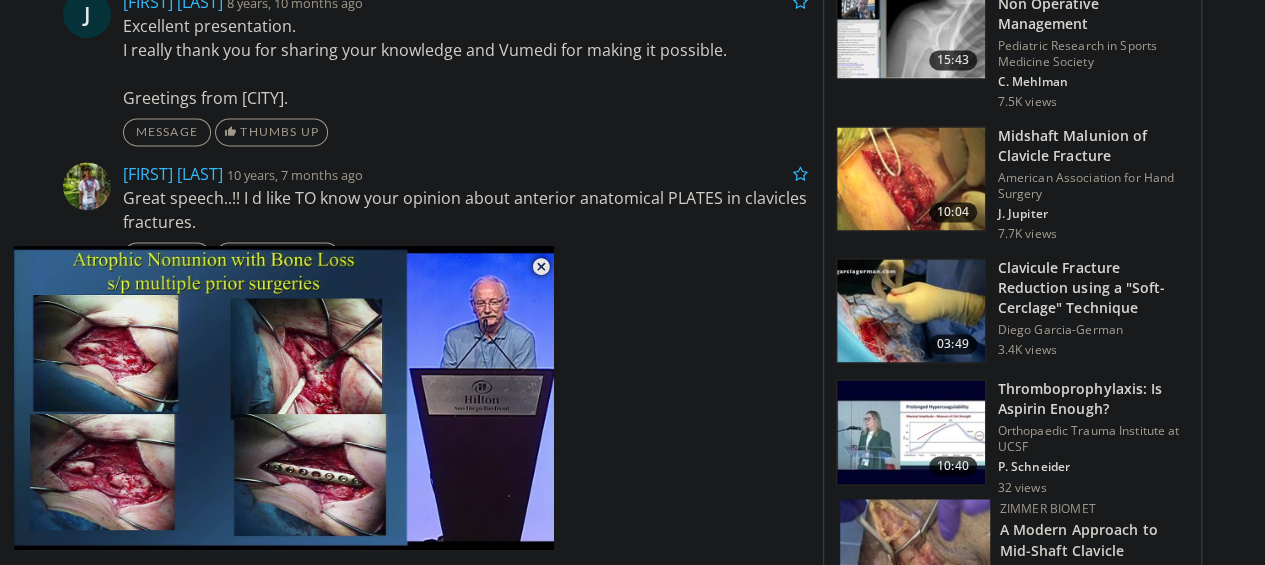 click on "30 seconds
Tap to unmute" at bounding box center [284, 398] 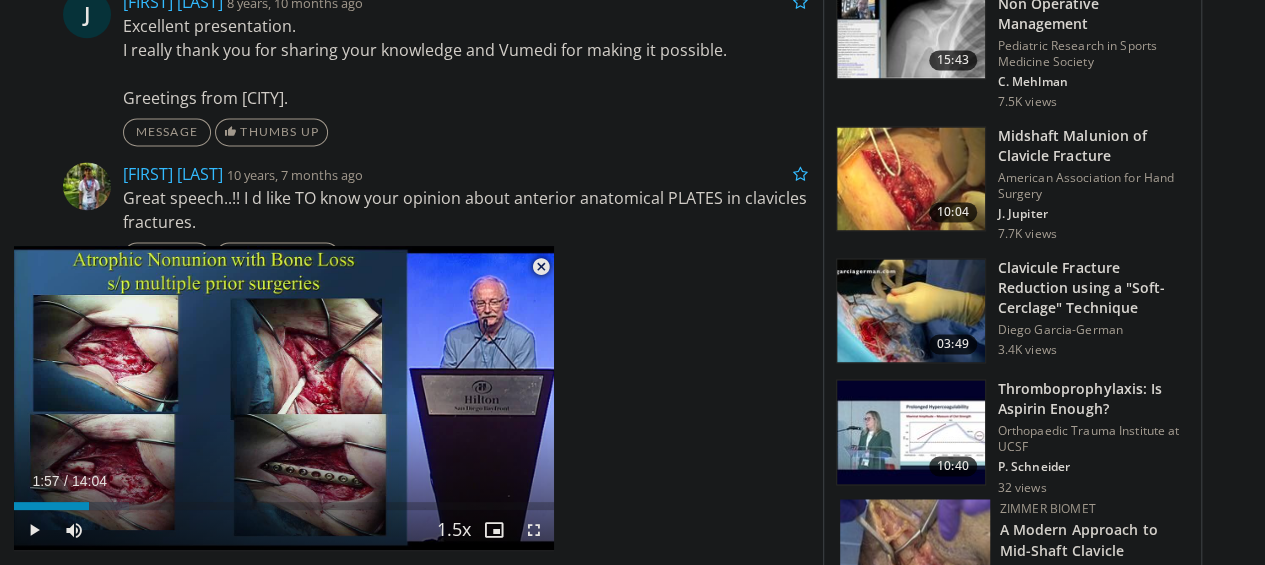 click at bounding box center [426, 398] 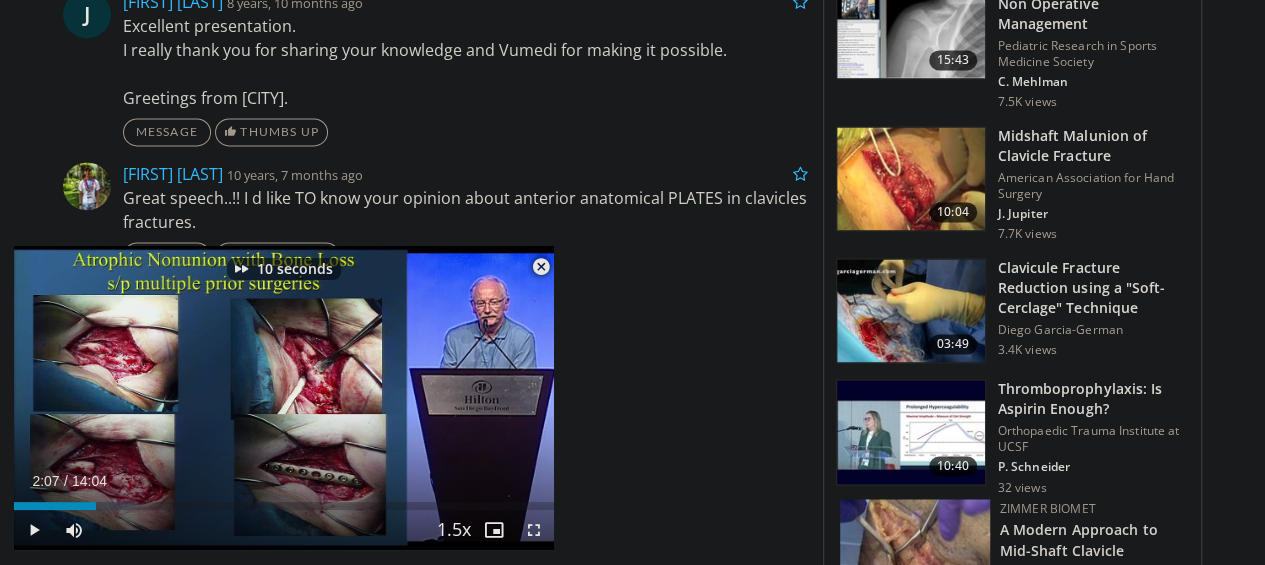 click at bounding box center [284, 398] 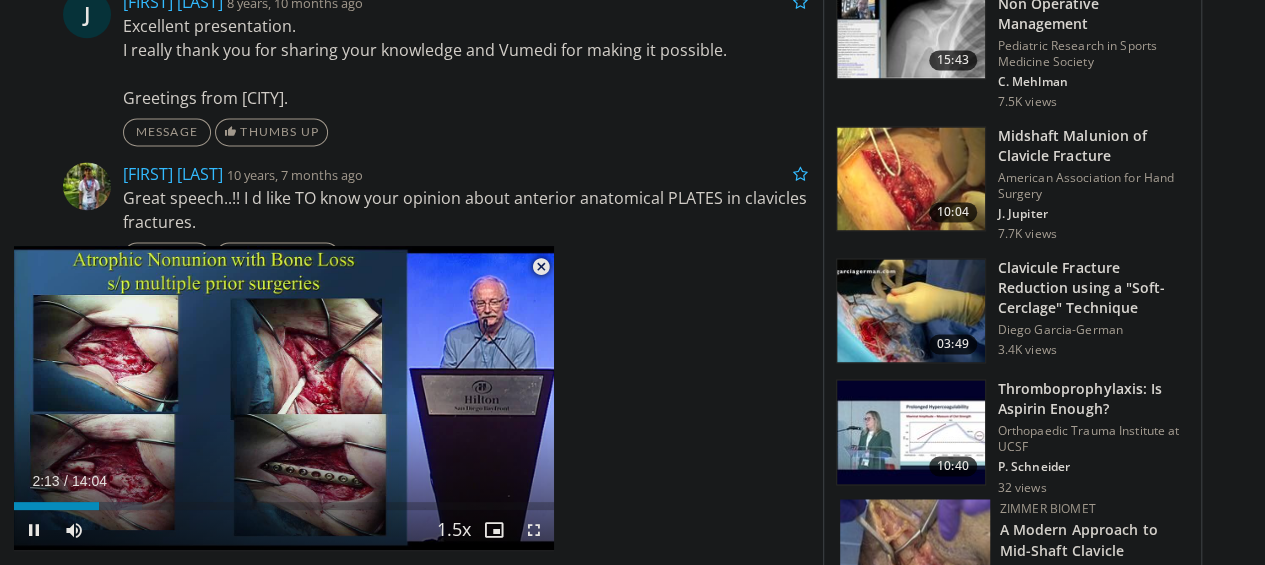 click at bounding box center (426, 398) 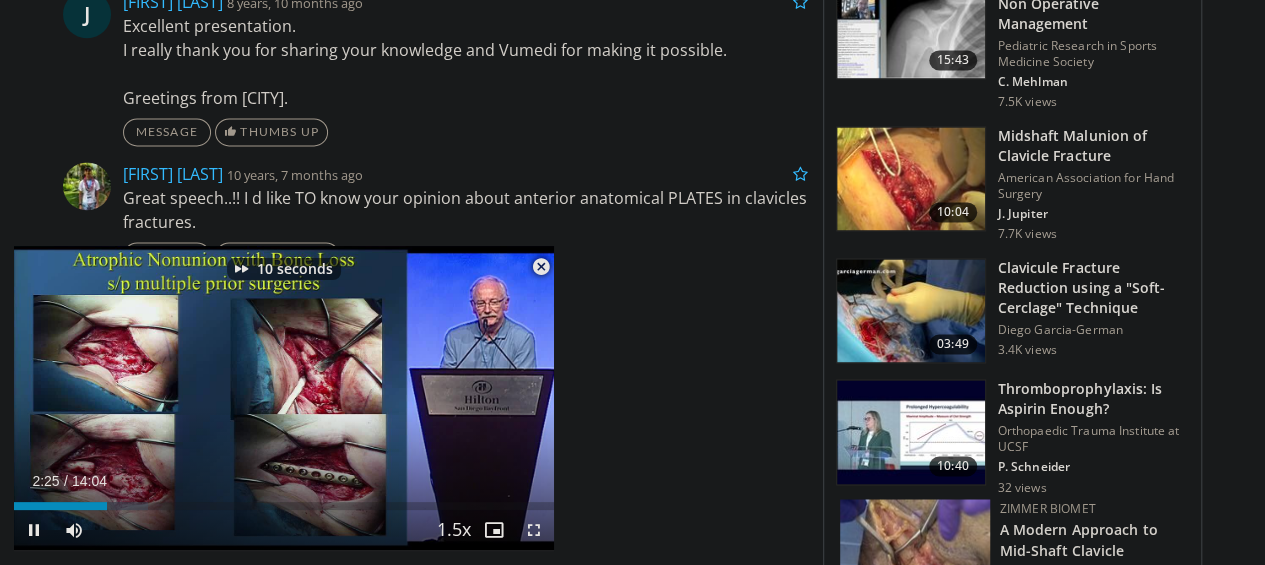 click at bounding box center [426, 398] 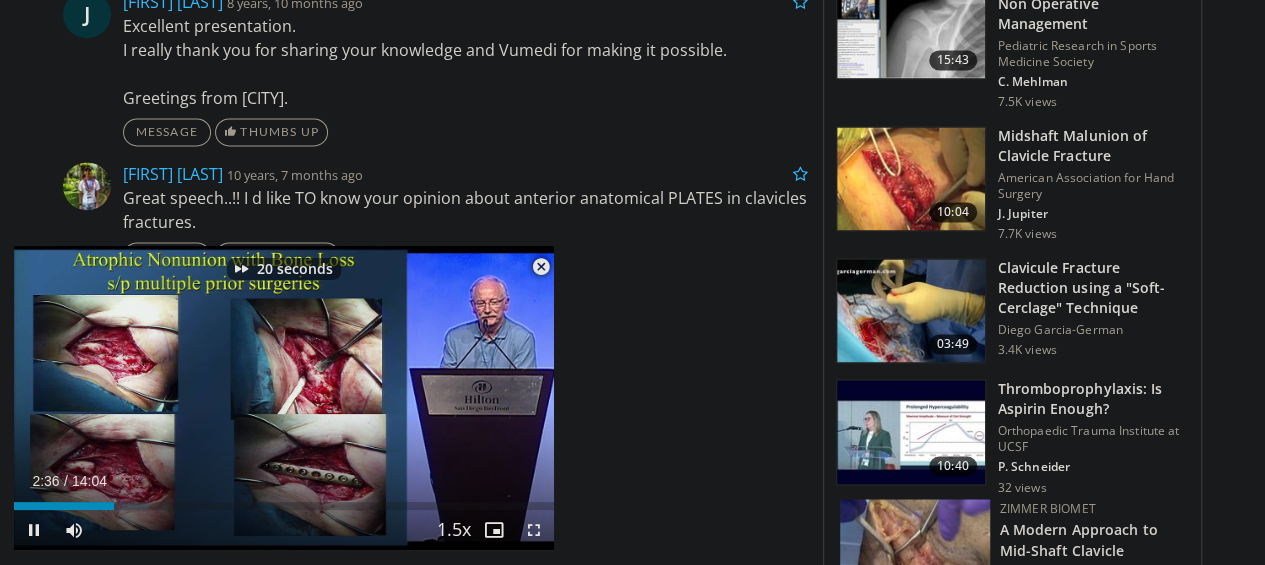 click at bounding box center (426, 398) 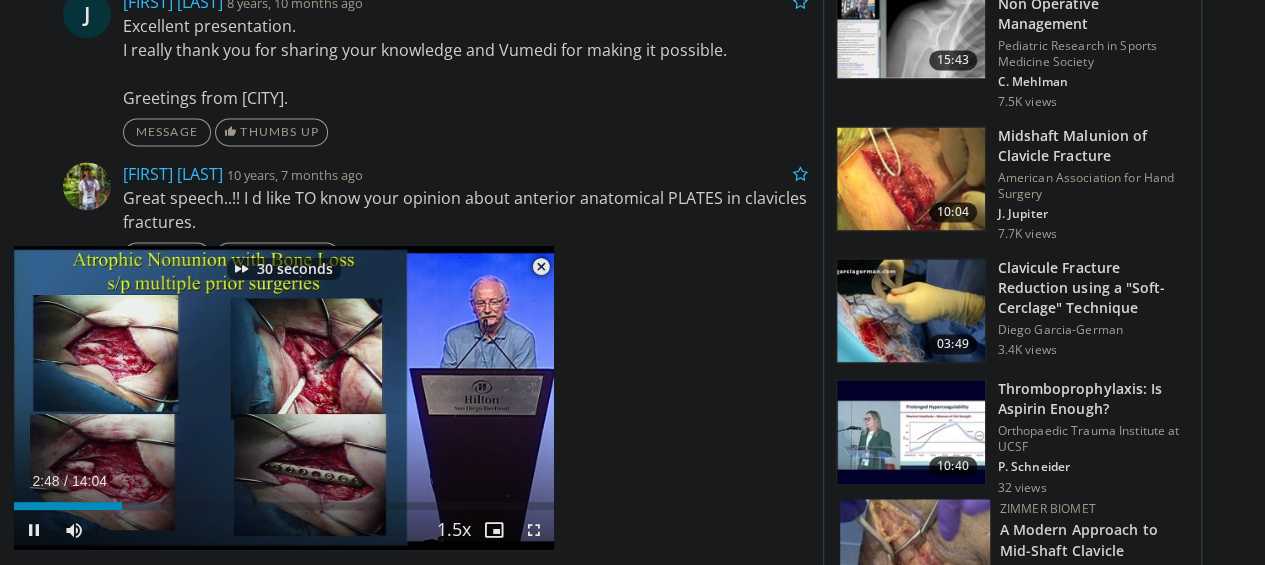 click at bounding box center (426, 398) 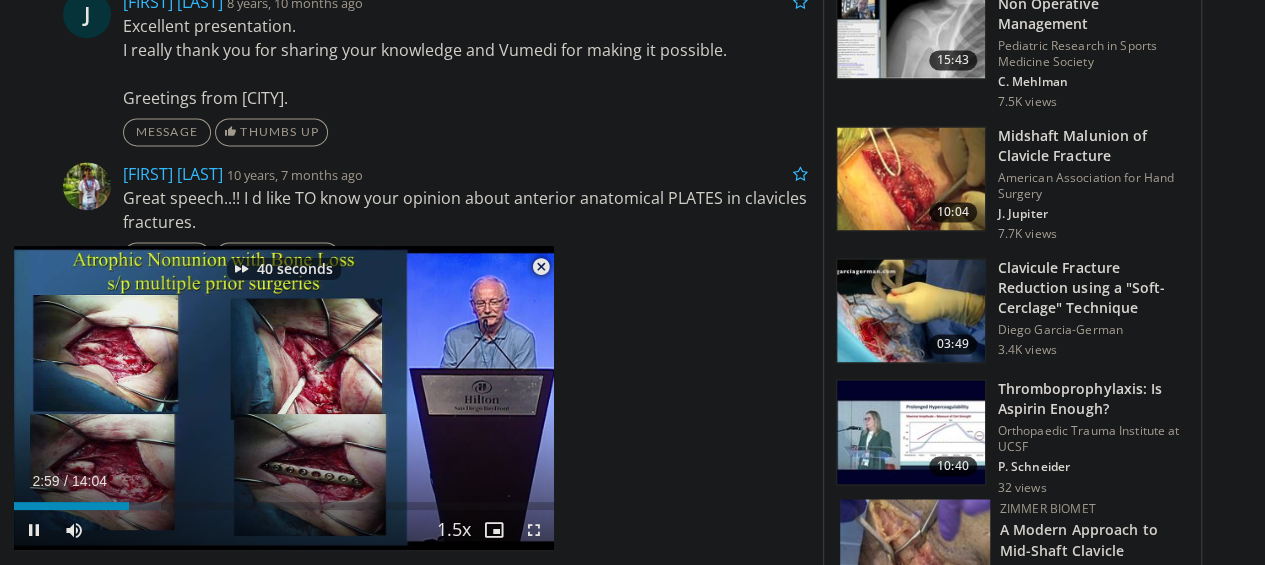 click at bounding box center (426, 398) 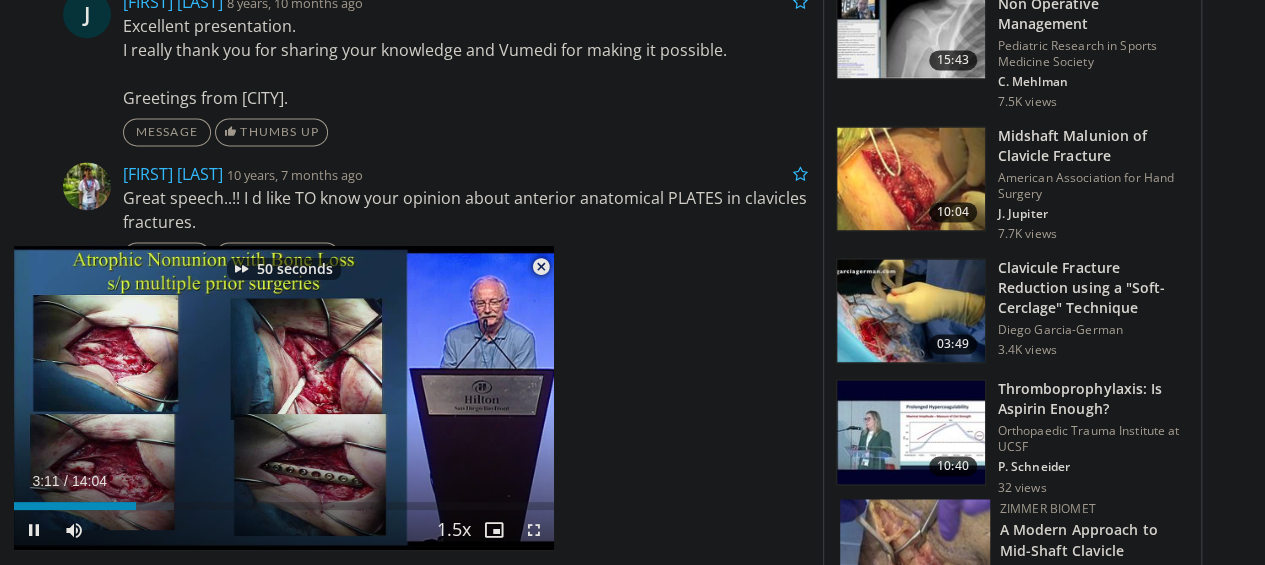 click at bounding box center [426, 398] 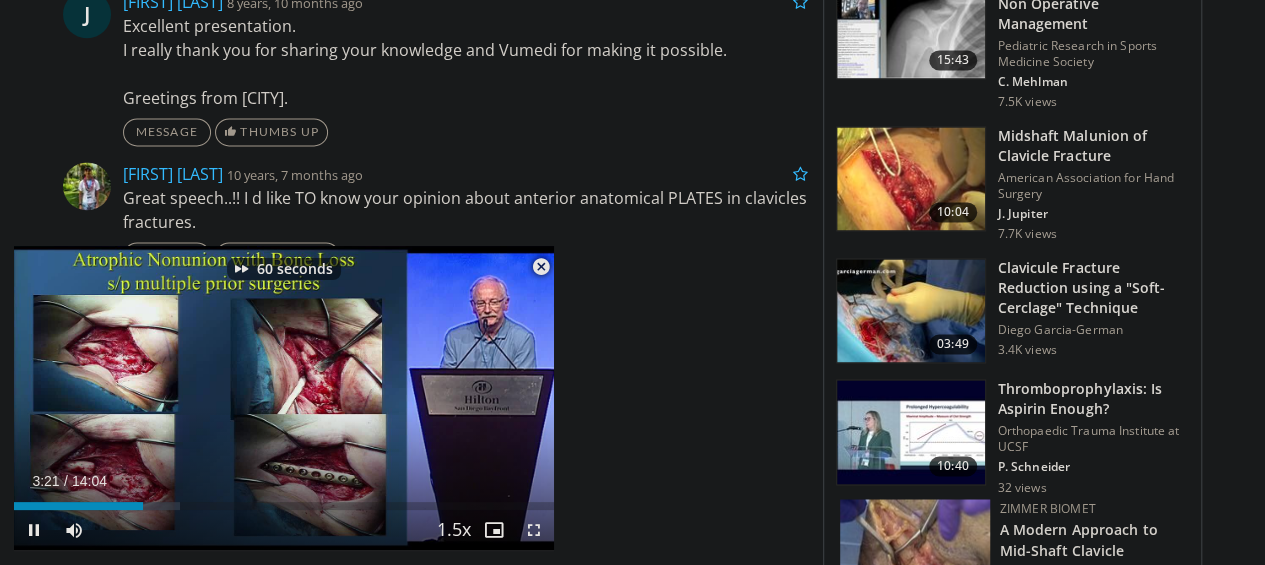 click at bounding box center (426, 398) 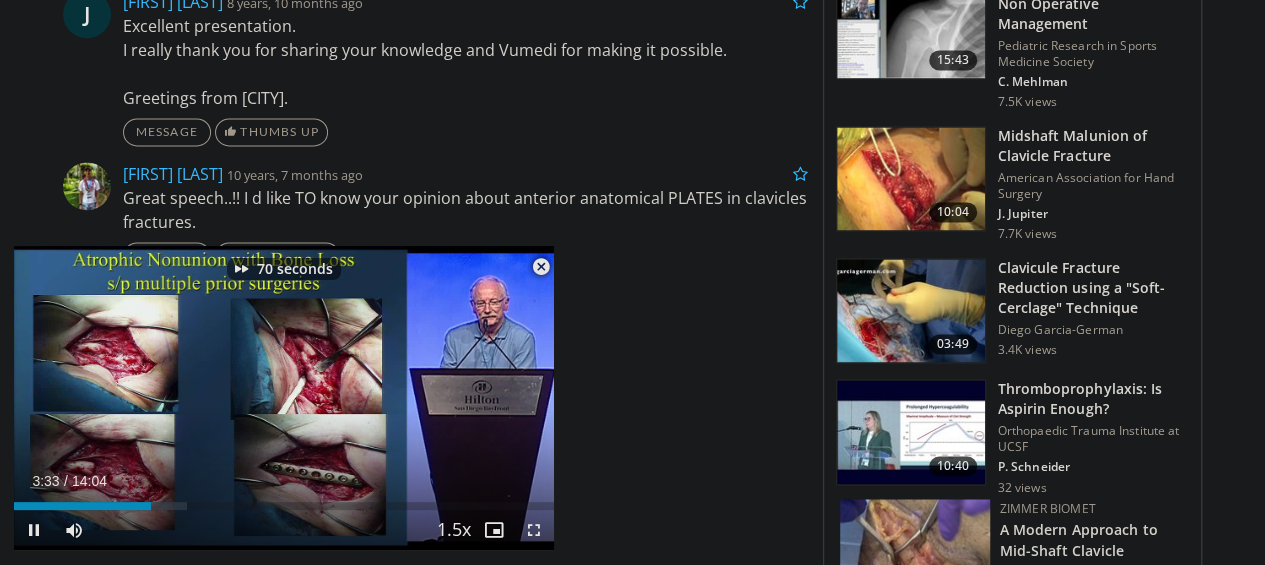 click at bounding box center (426, 398) 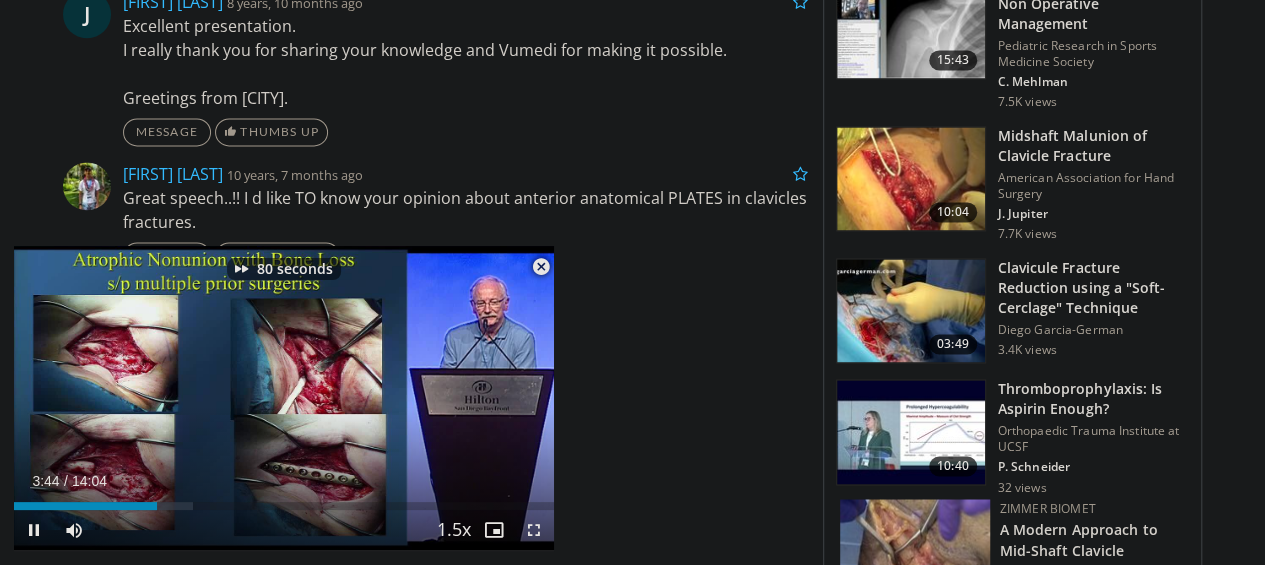 click at bounding box center (426, 398) 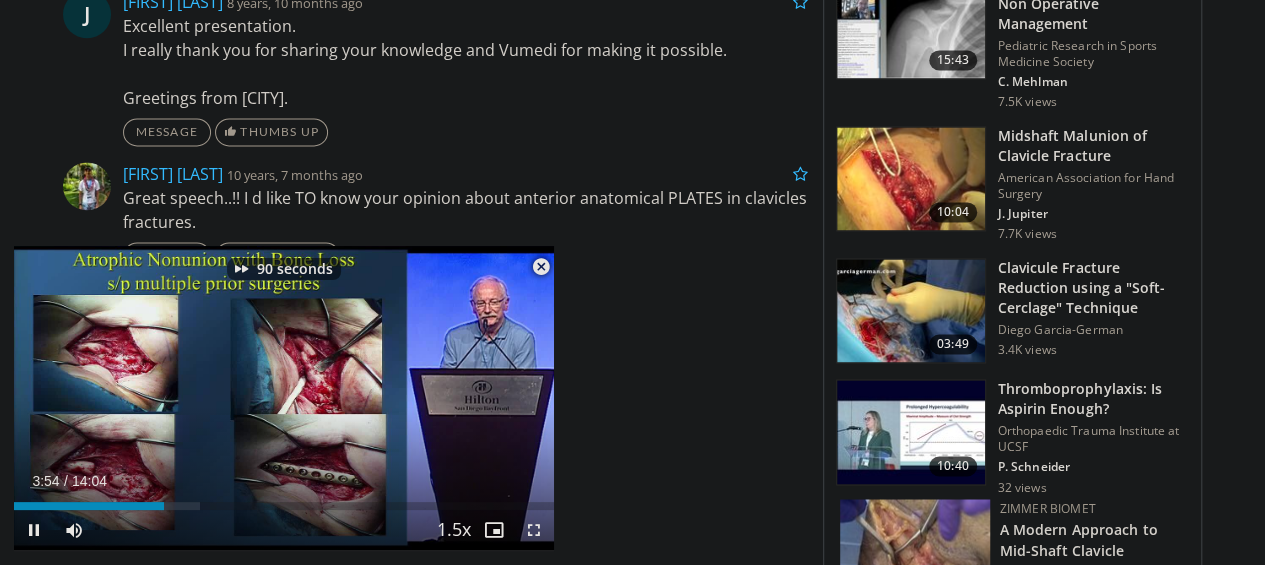 click at bounding box center [426, 398] 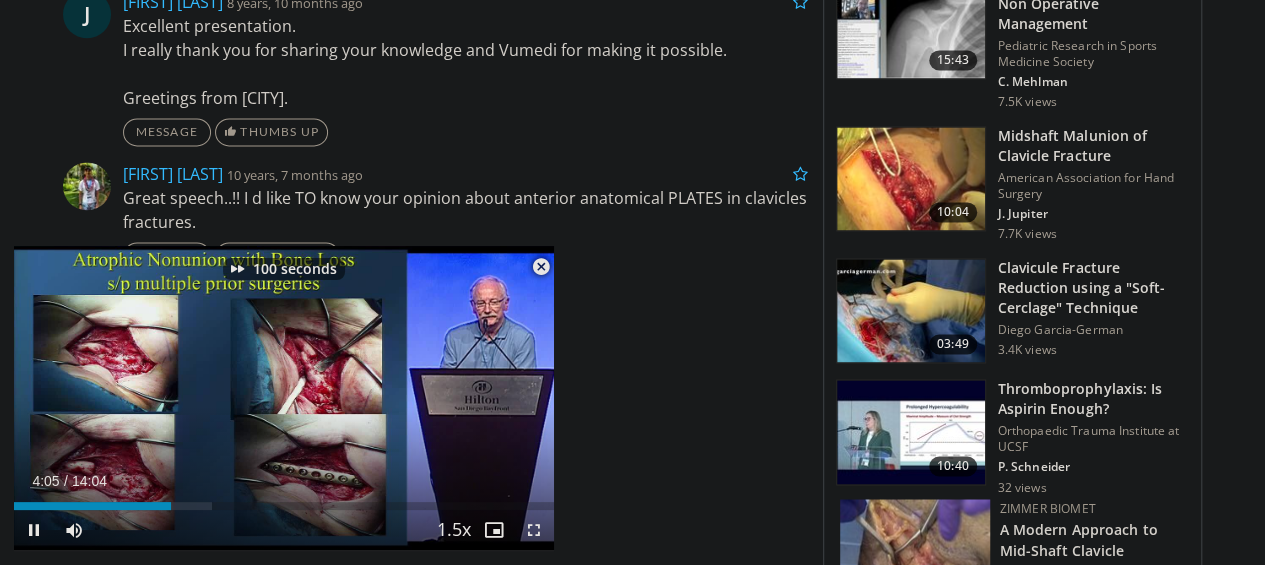 click at bounding box center [426, 398] 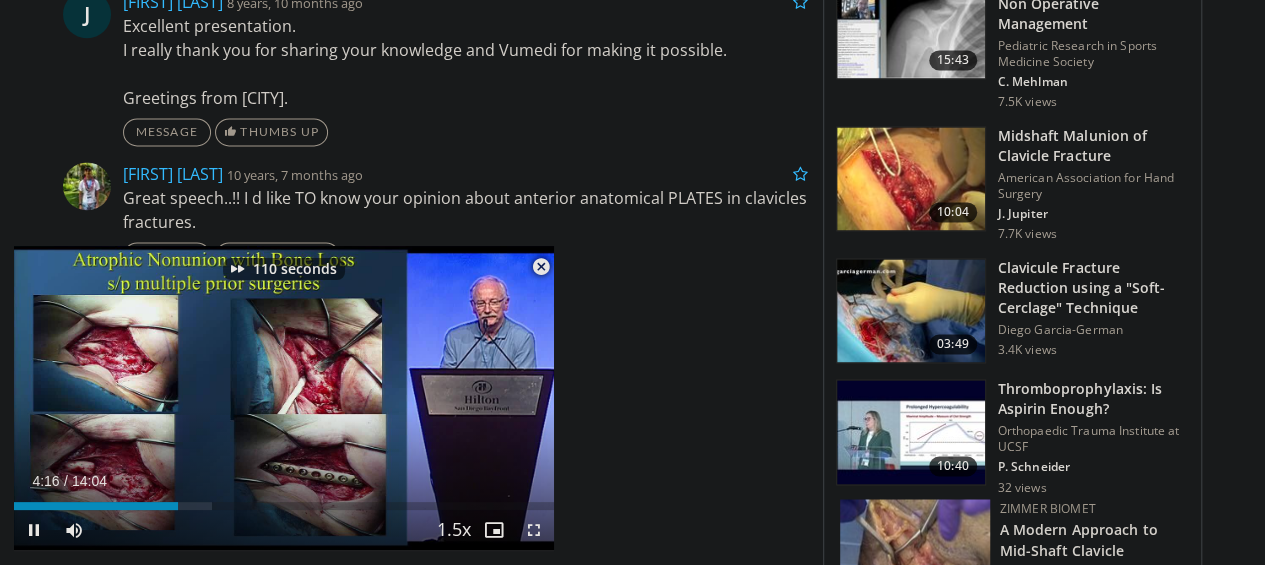 click at bounding box center (426, 398) 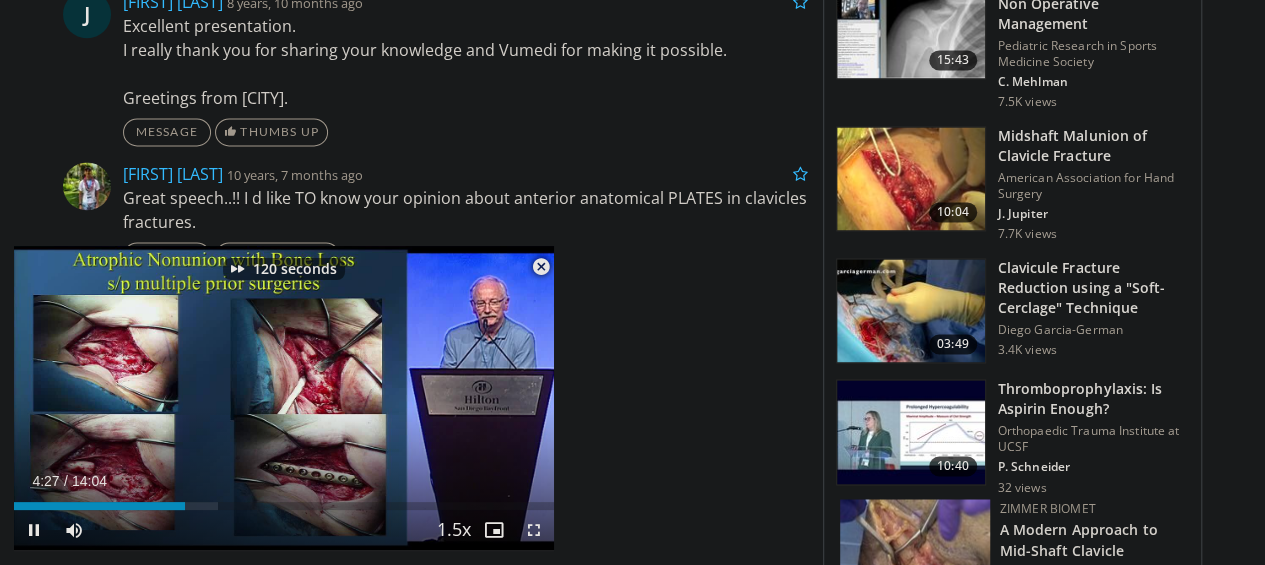 click at bounding box center (426, 398) 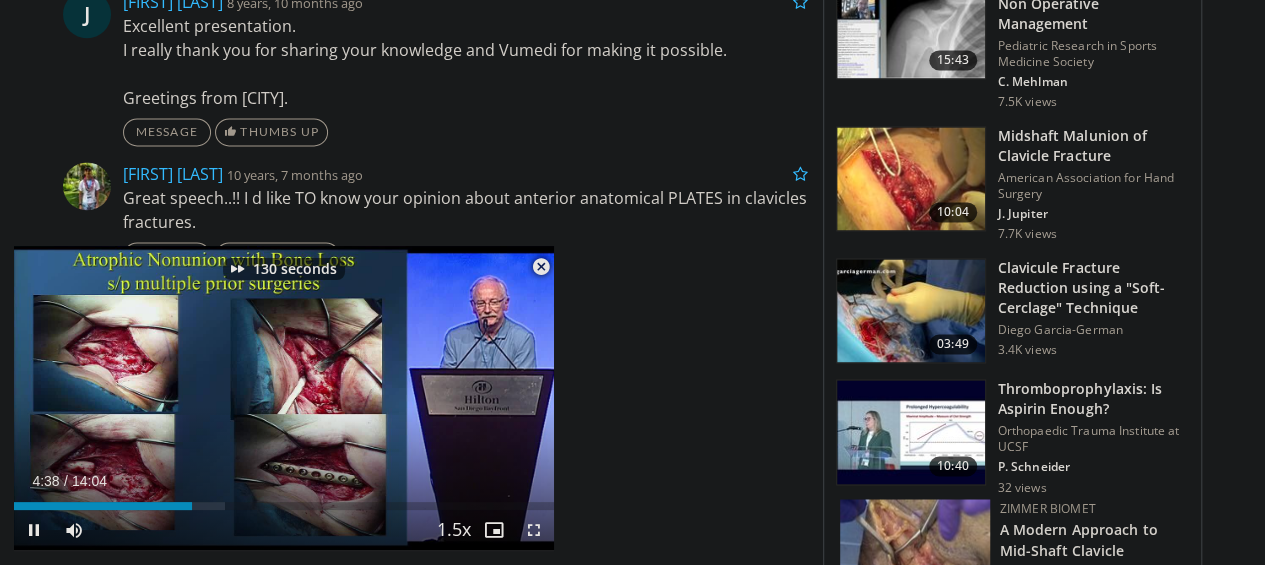 click at bounding box center [426, 398] 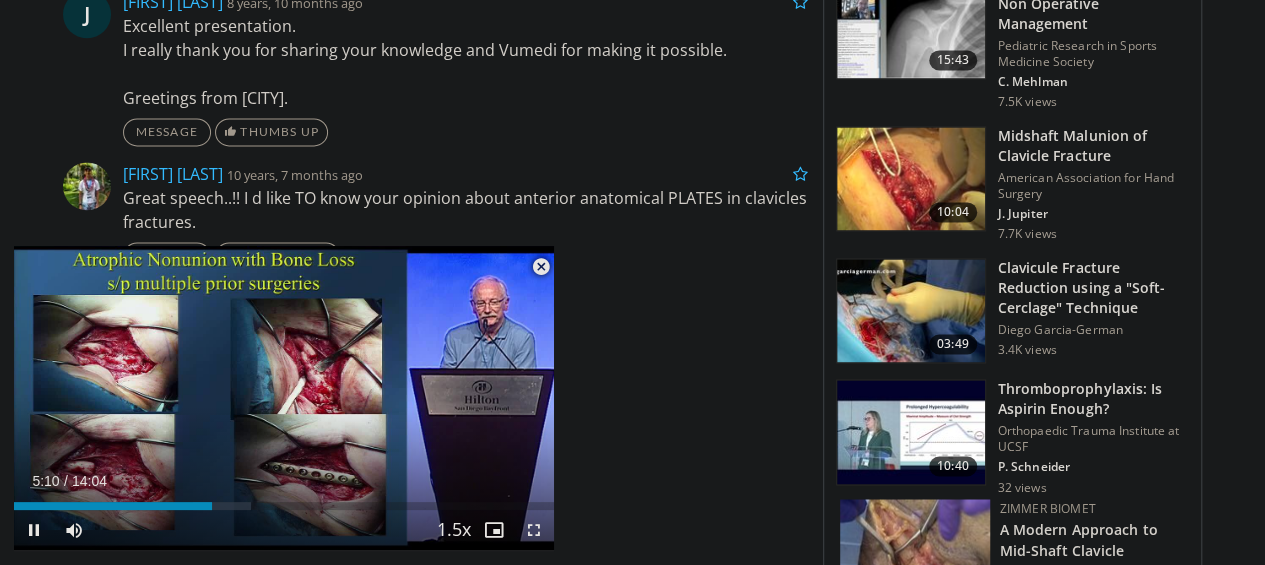 click at bounding box center [426, 398] 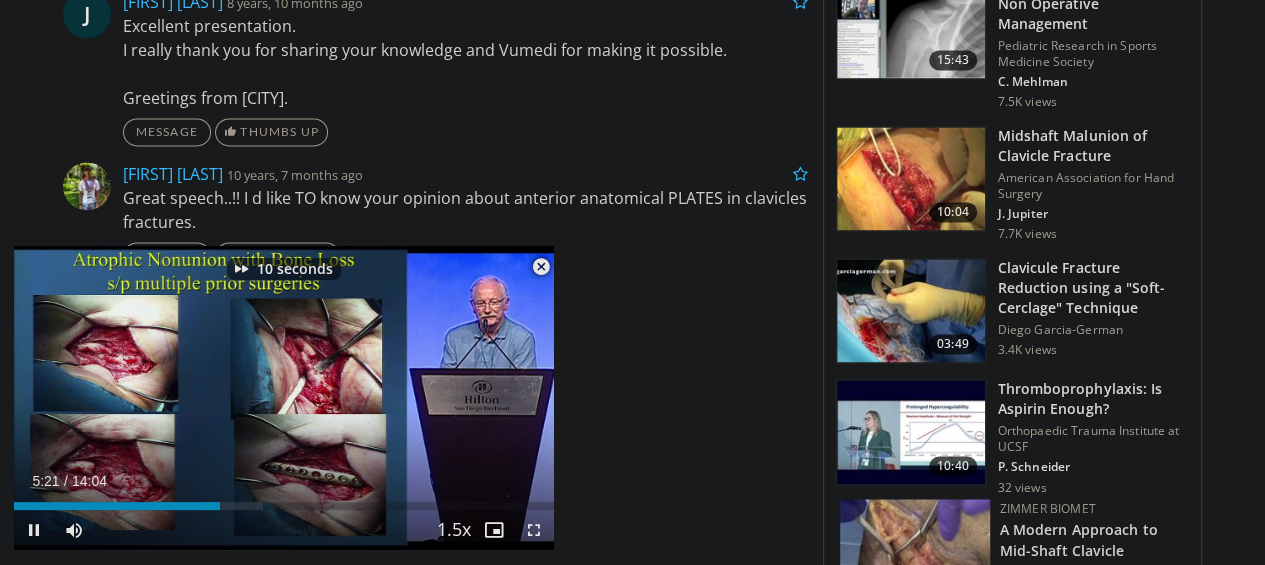 click at bounding box center [426, 398] 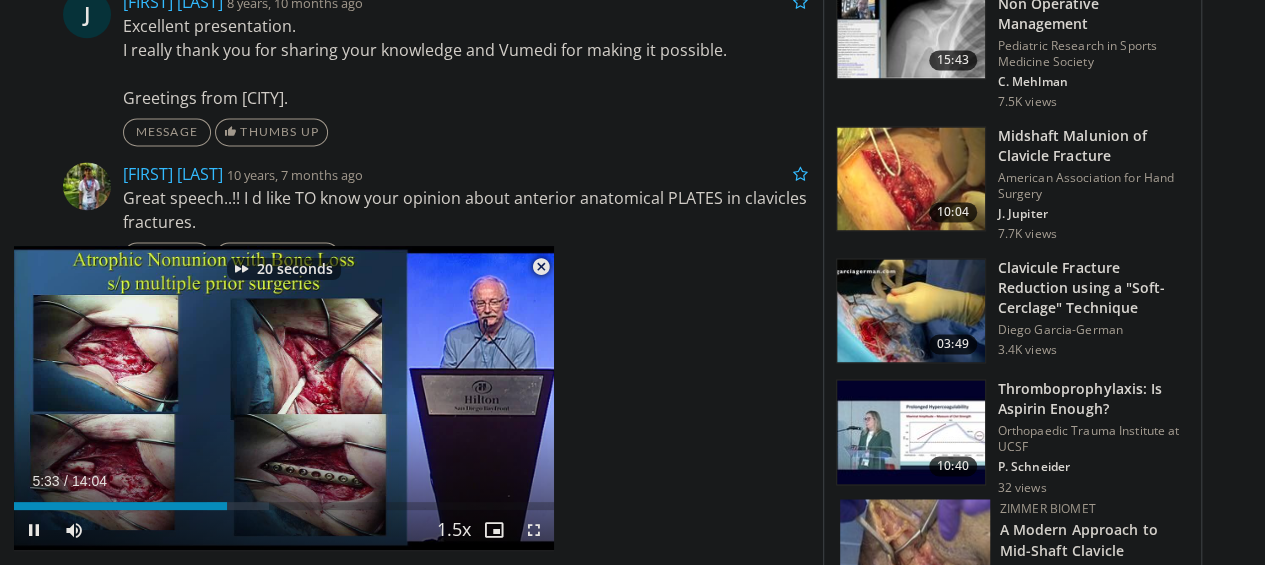 click at bounding box center [426, 398] 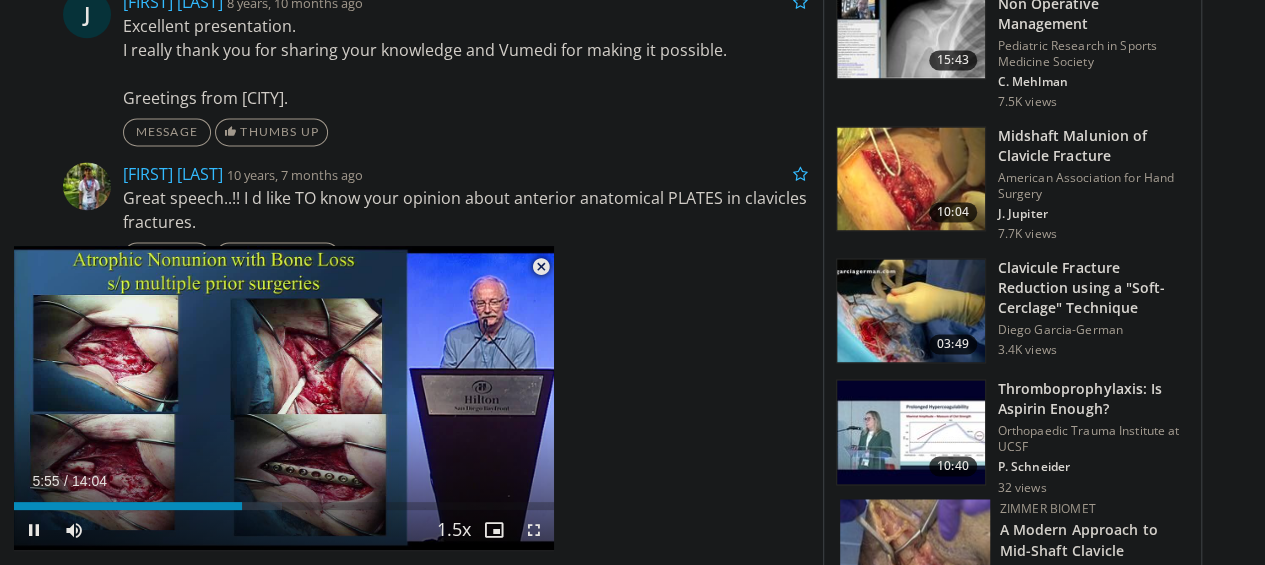 click at bounding box center [426, 398] 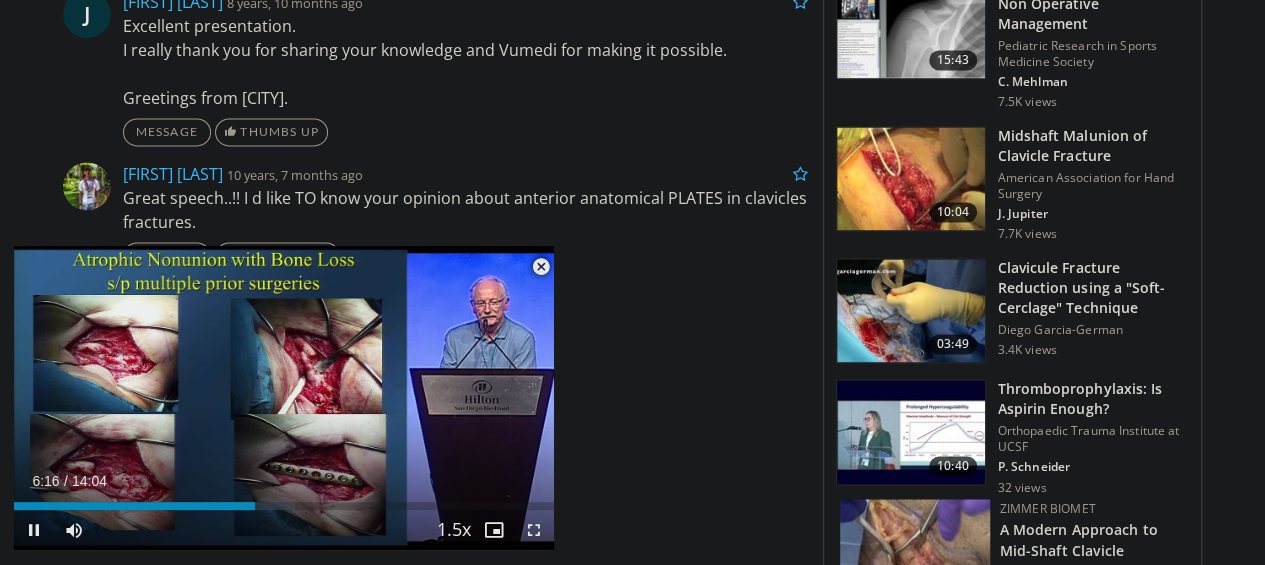 click at bounding box center (426, 398) 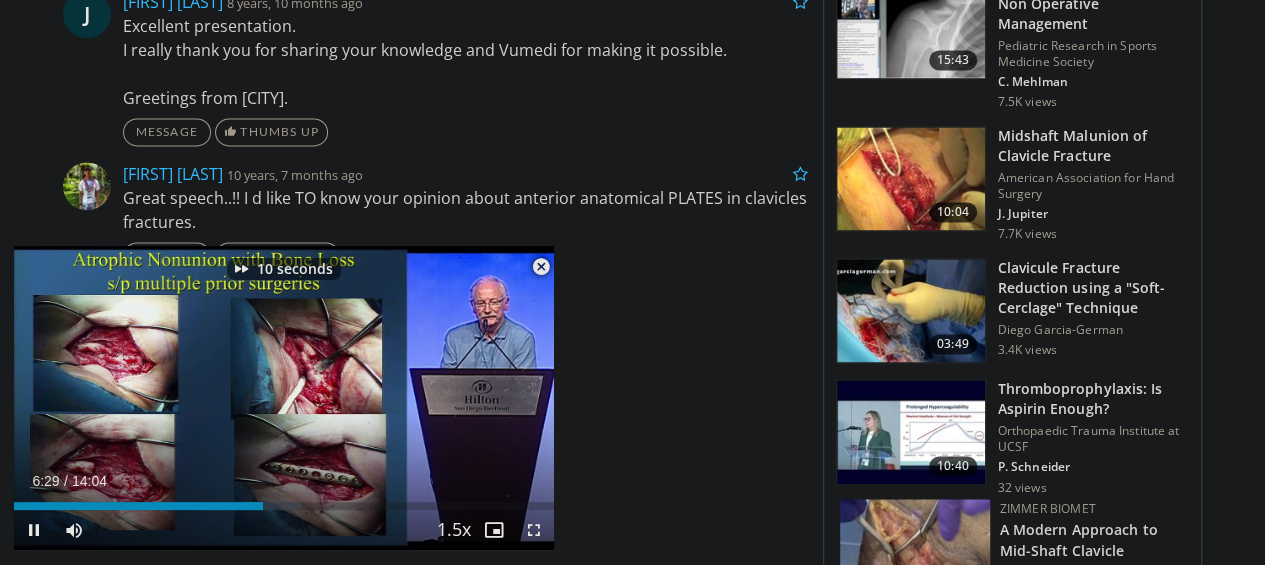 click at bounding box center [426, 398] 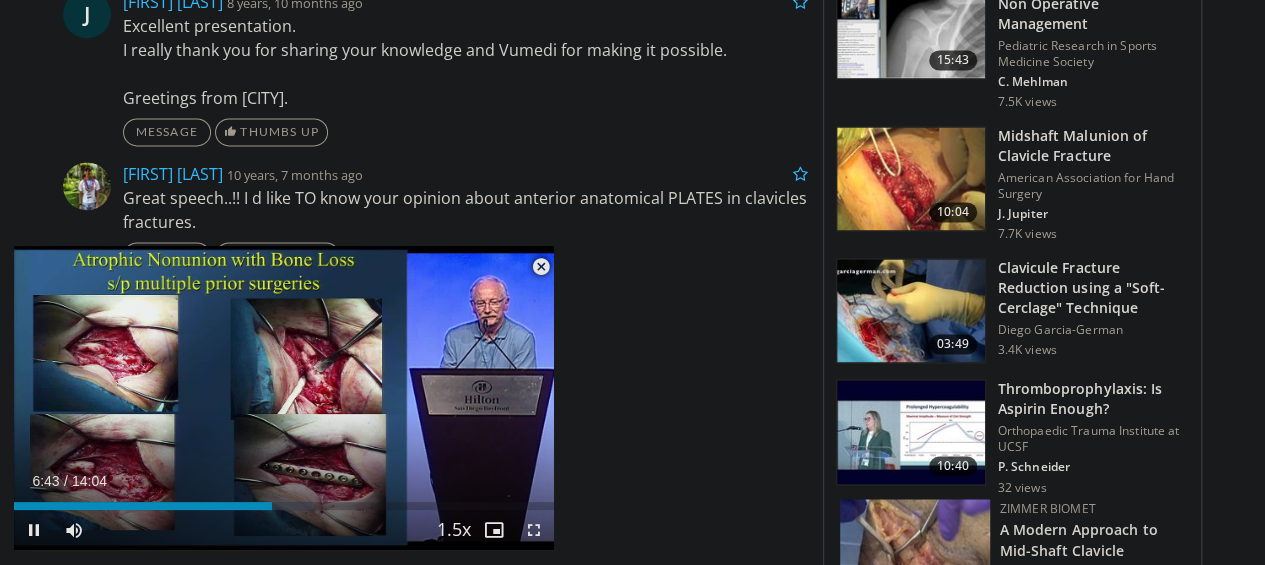 click at bounding box center (142, 398) 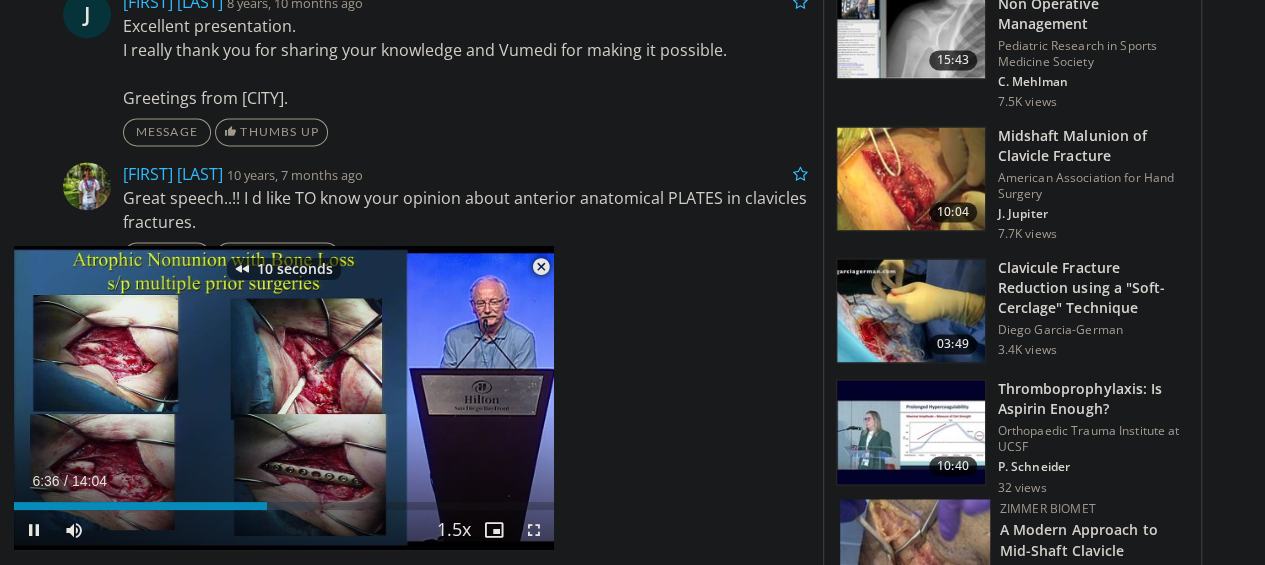 click at bounding box center (142, 398) 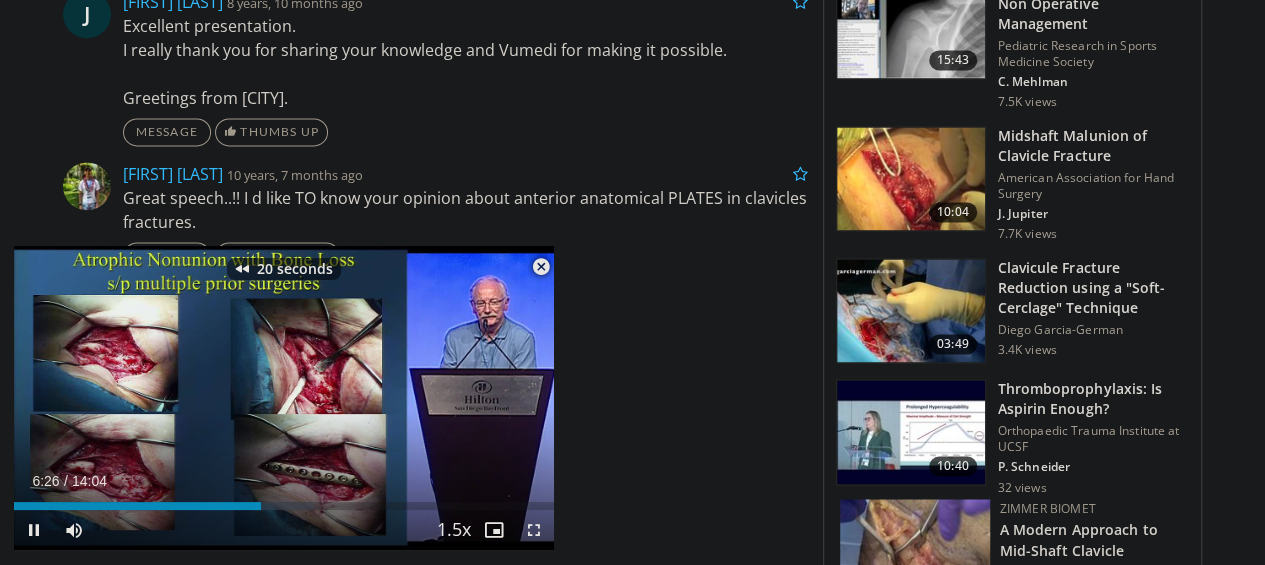 click at bounding box center [142, 398] 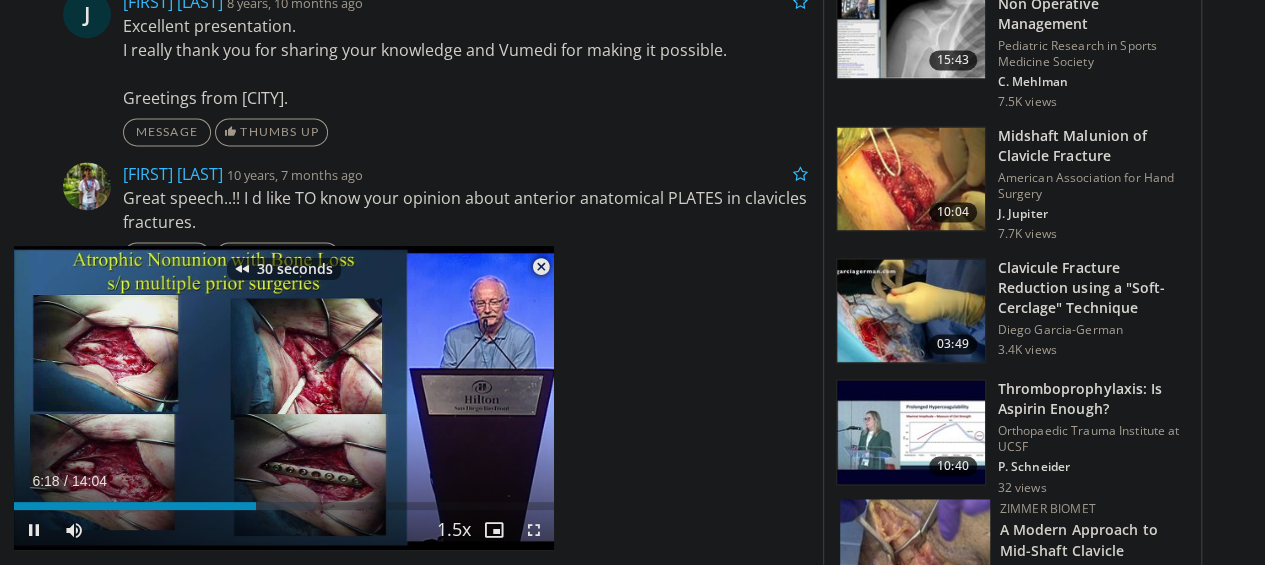 click at bounding box center (426, 398) 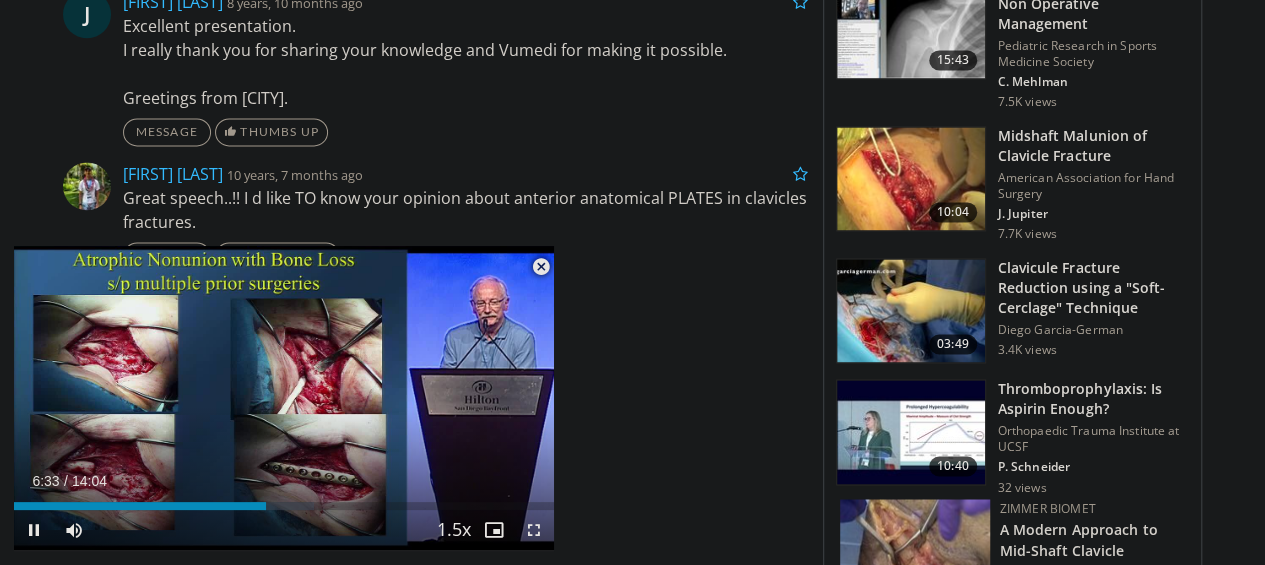 click at bounding box center [426, 398] 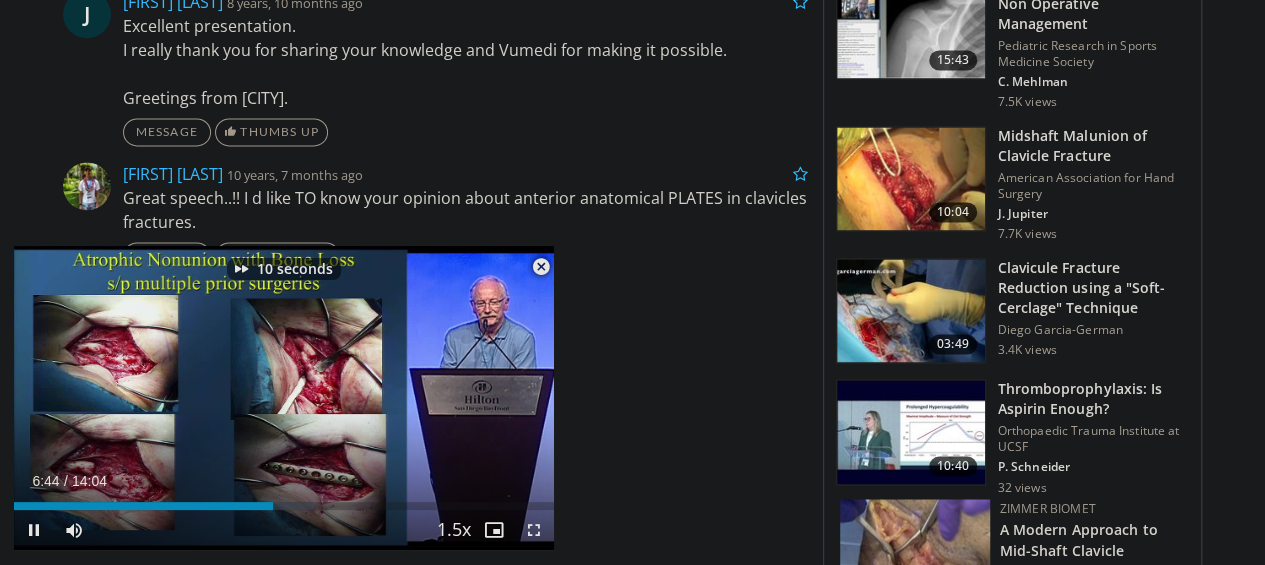 click at bounding box center (426, 398) 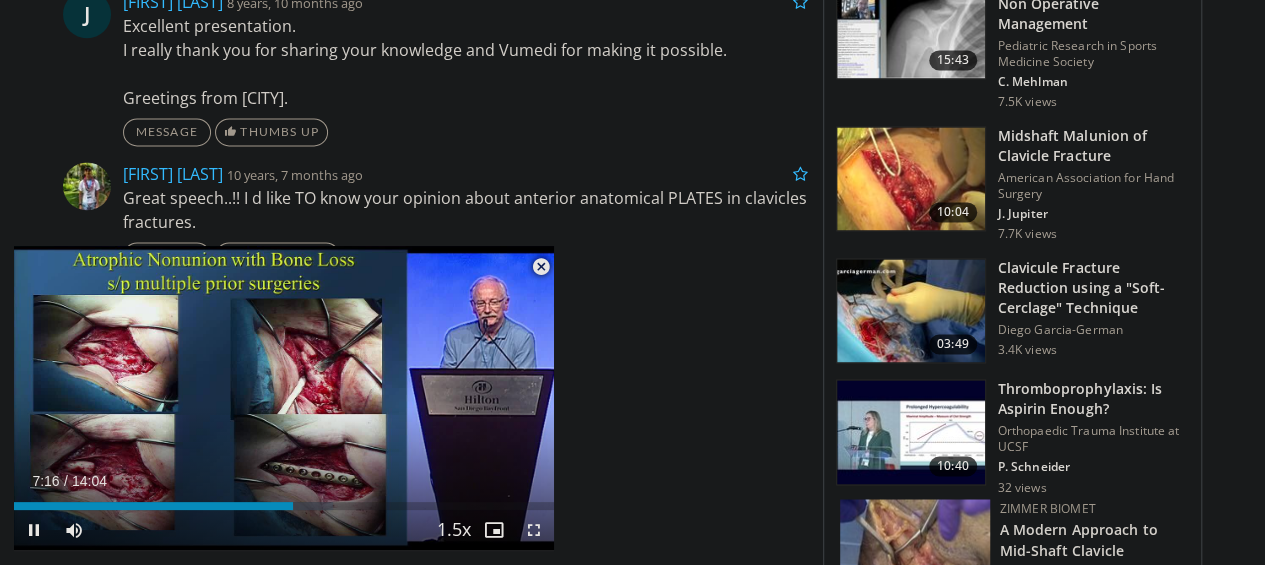 click on "**********" at bounding box center [284, 398] 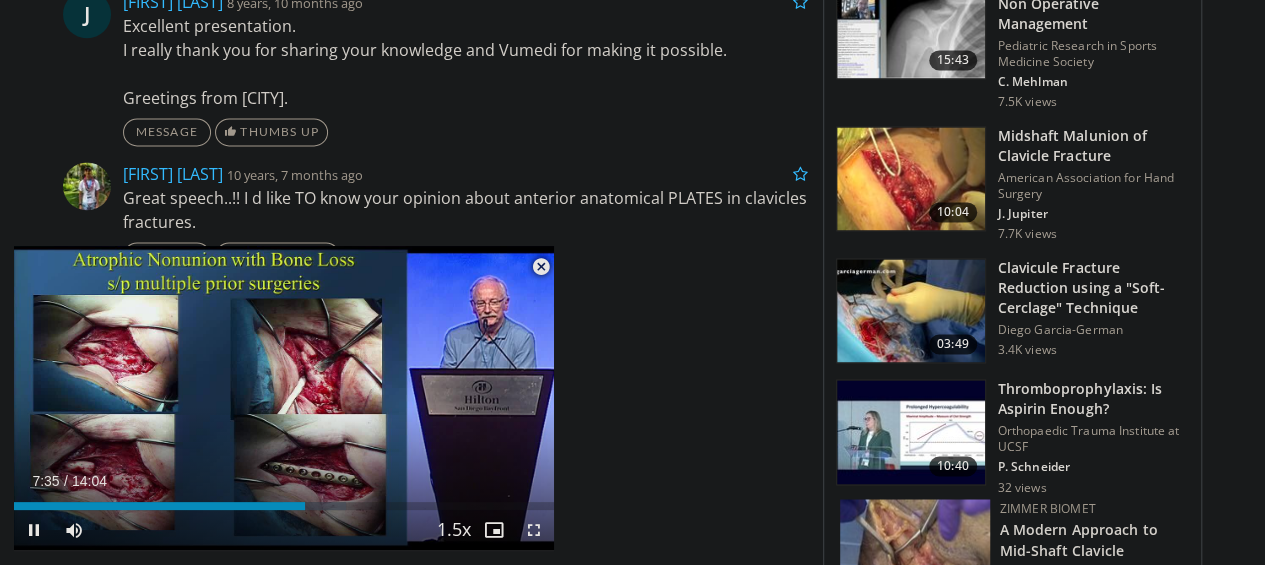 click on "**********" at bounding box center [284, 398] 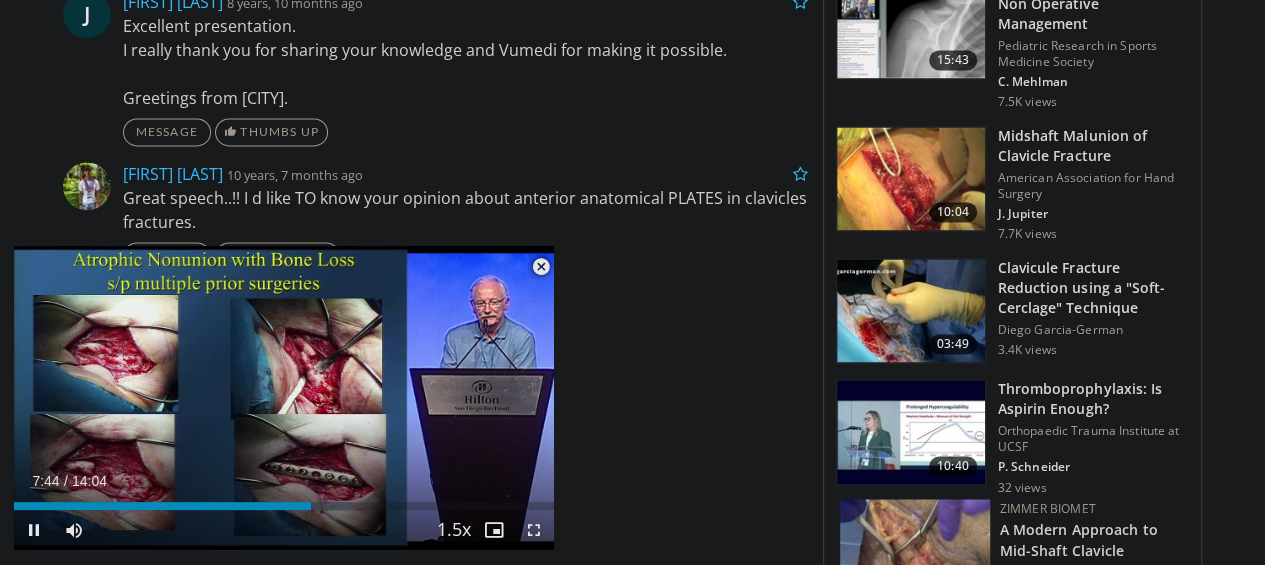 click on "**********" at bounding box center (284, 398) 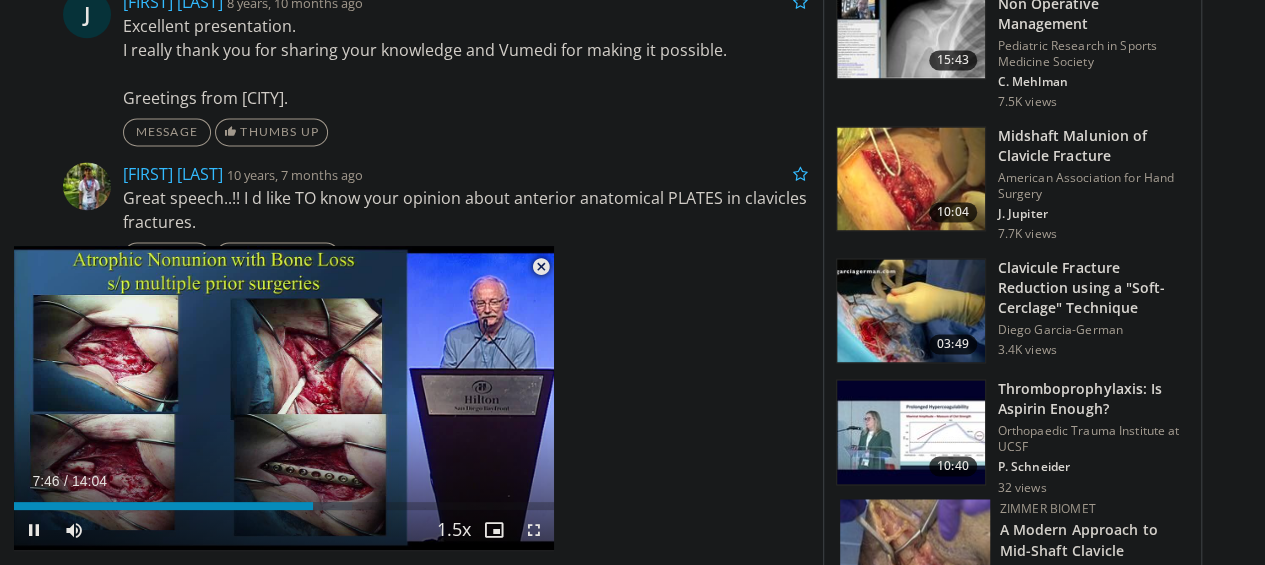click at bounding box center [426, 398] 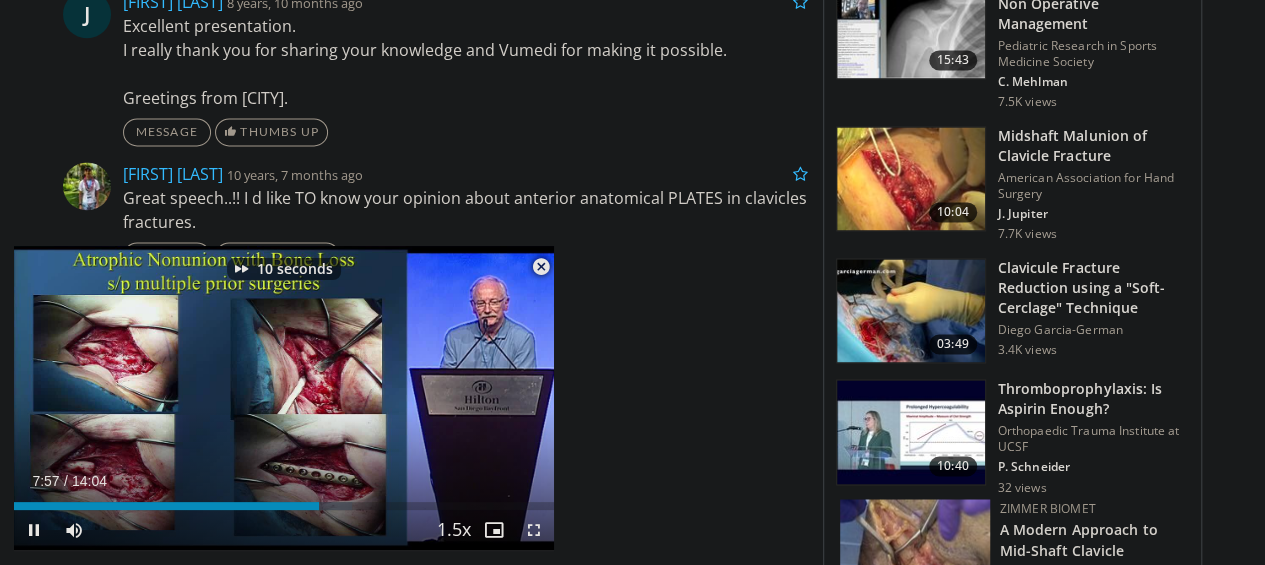 click at bounding box center (426, 398) 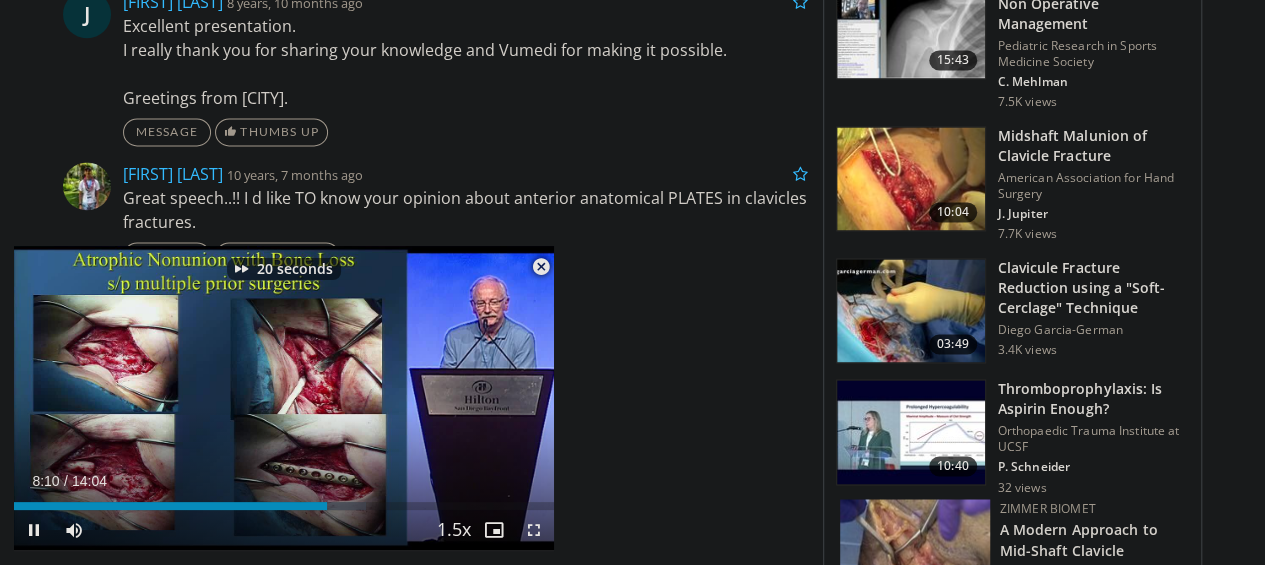 click at bounding box center (426, 398) 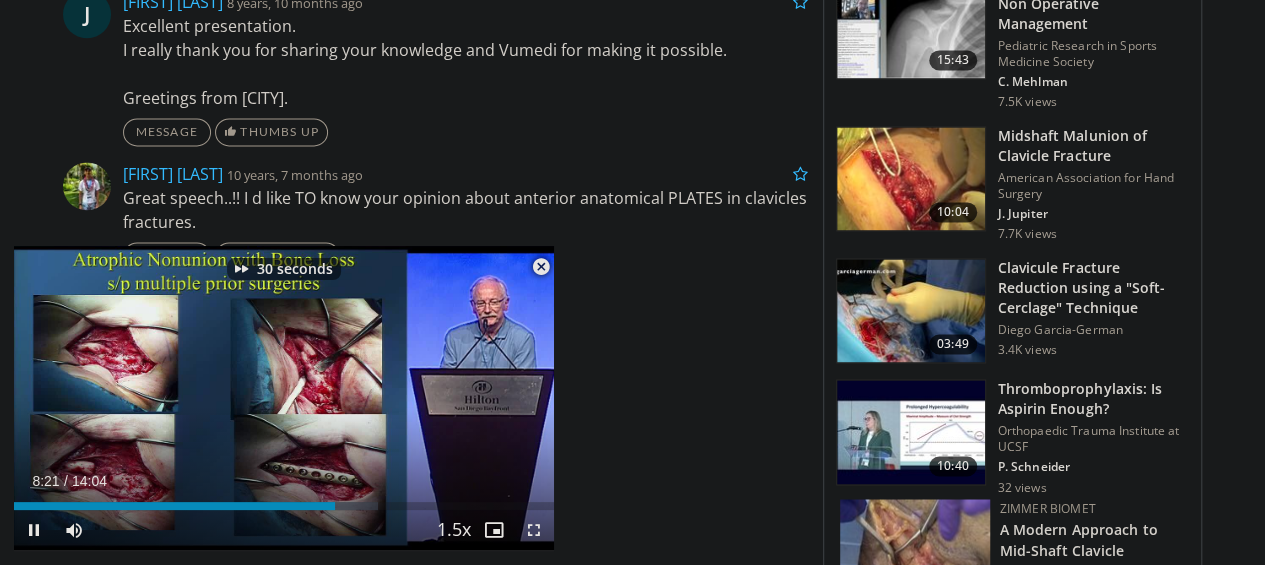 click at bounding box center [426, 398] 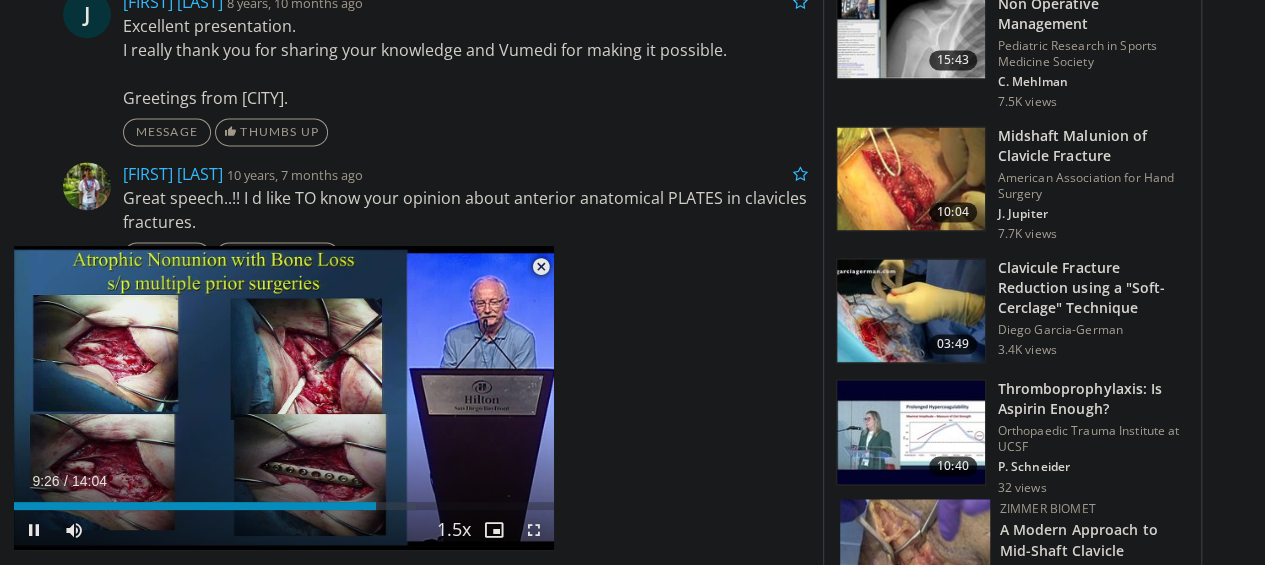 click at bounding box center [534, 530] 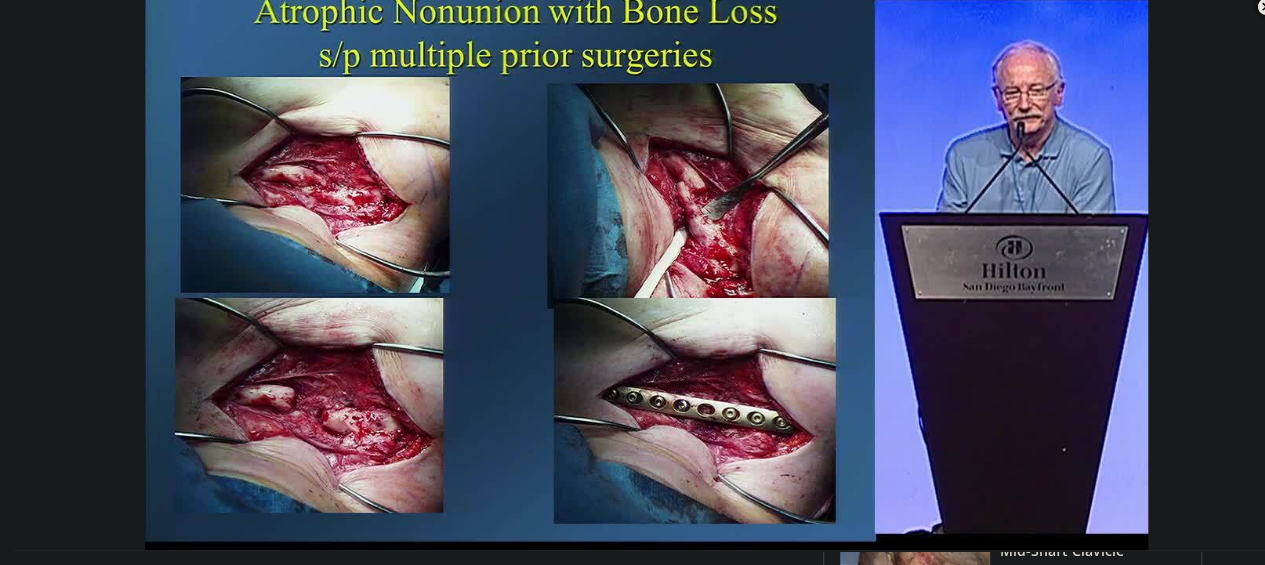scroll, scrollTop: 964, scrollLeft: 0, axis: vertical 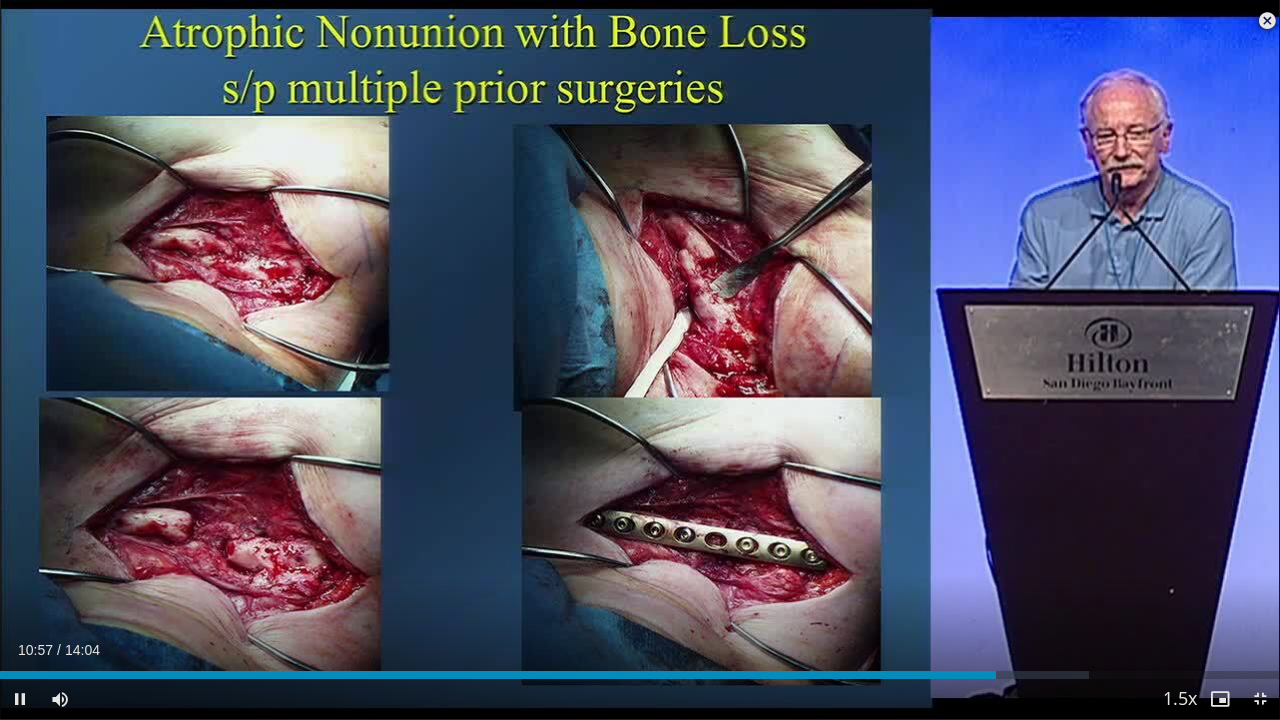 click at bounding box center [1004, 360] 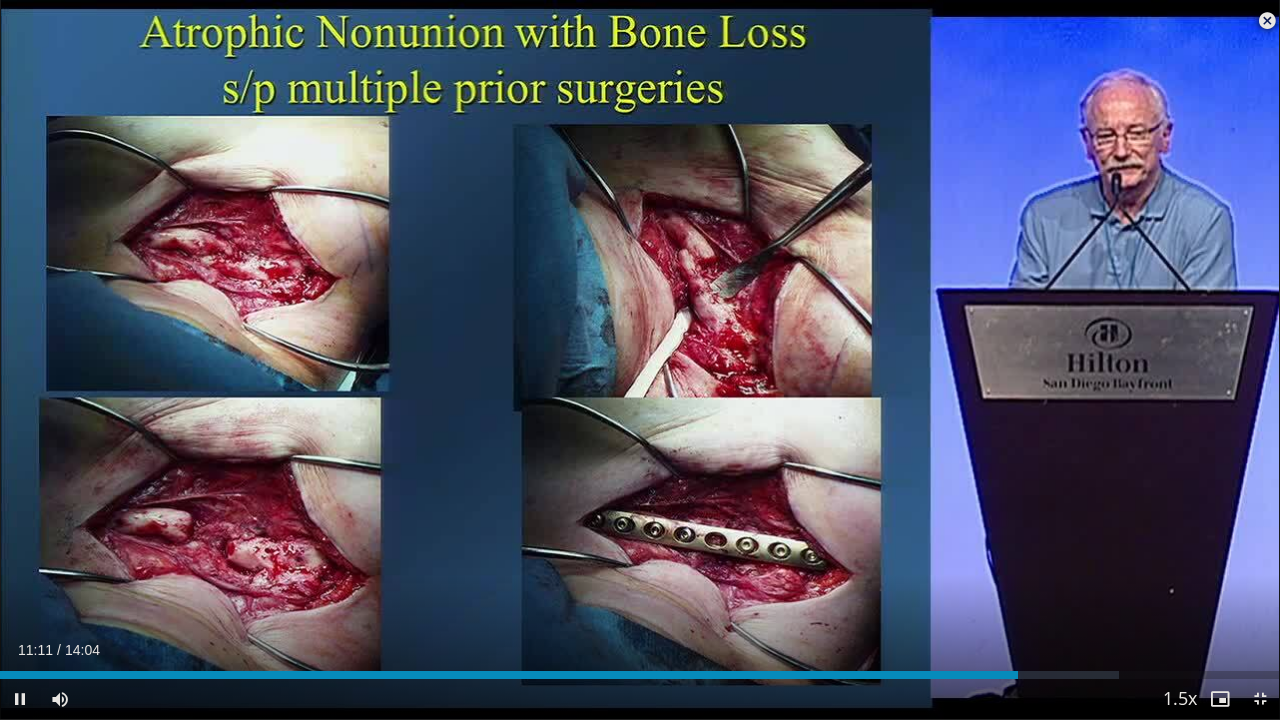 click on "10 seconds
Tap to unmute" at bounding box center [640, 359] 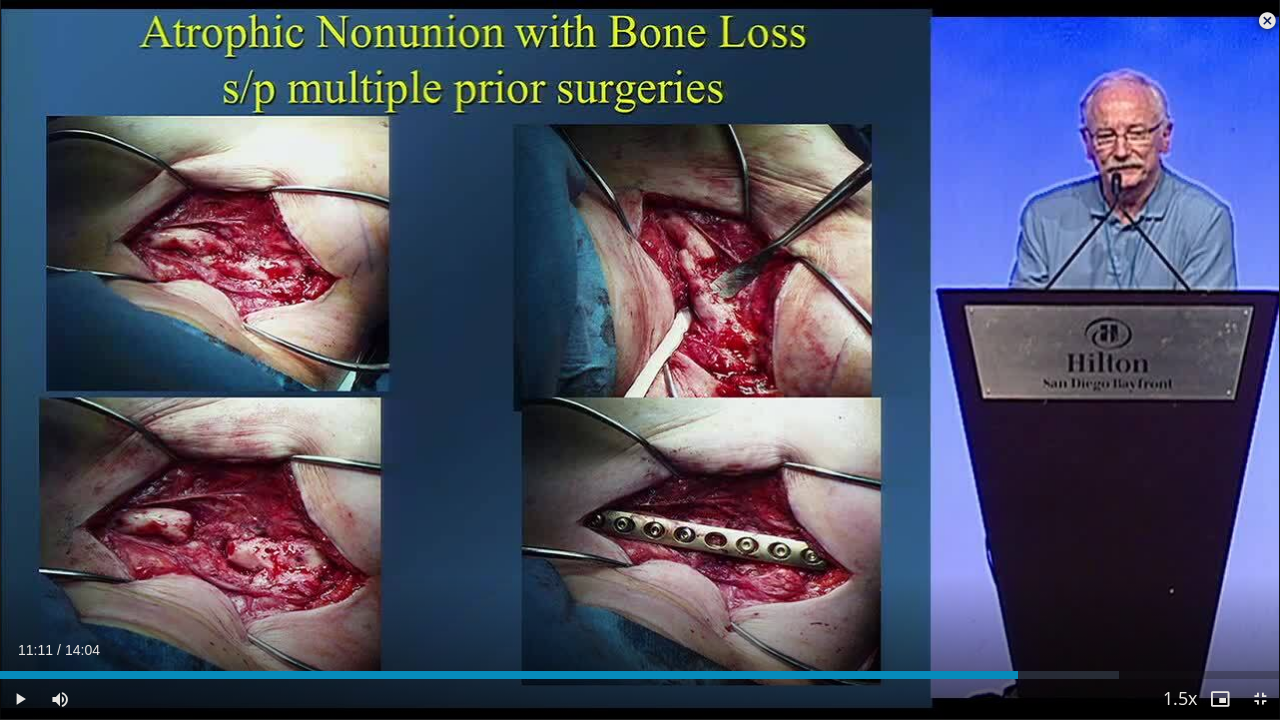 click on "10 seconds
Tap to unmute" at bounding box center (640, 359) 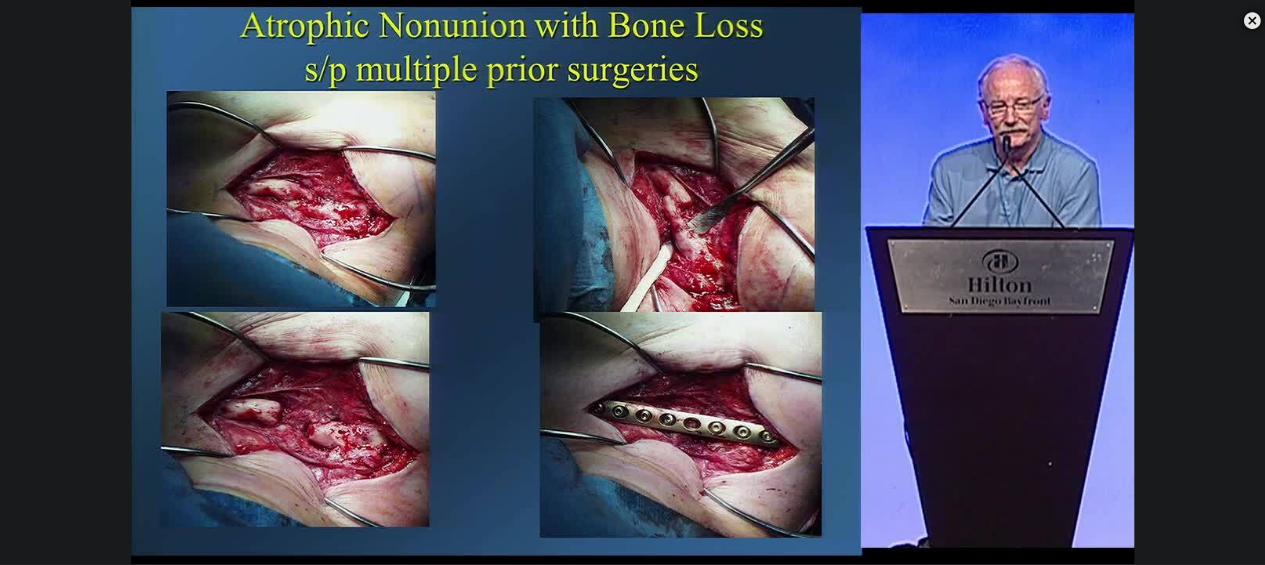 scroll, scrollTop: 1398, scrollLeft: 0, axis: vertical 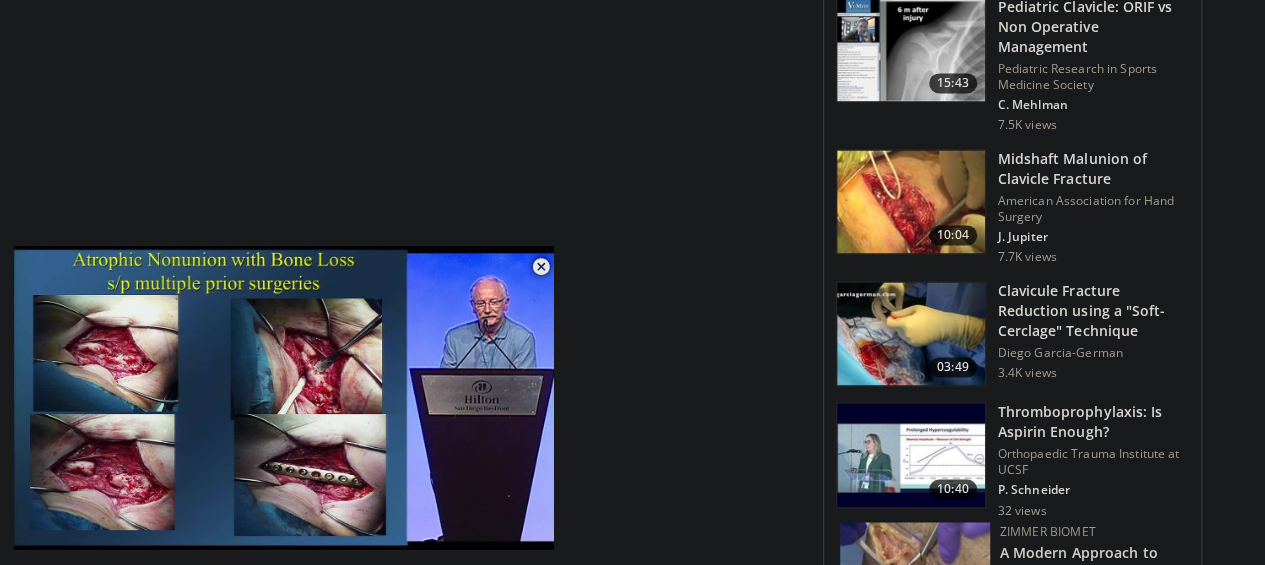 click at bounding box center [911, 334] 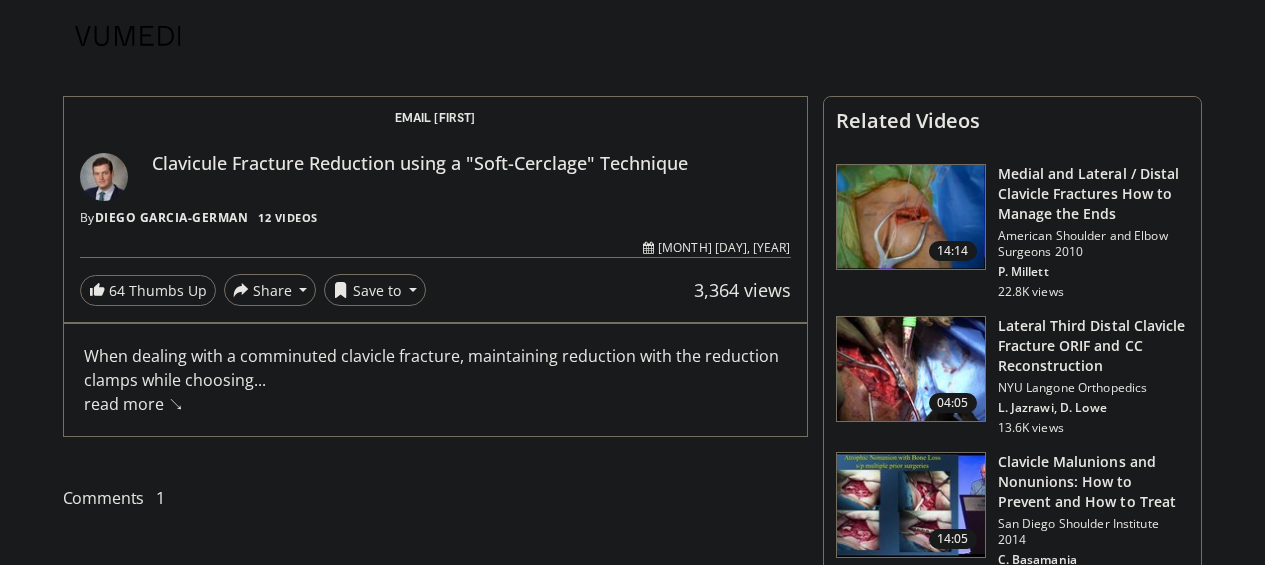 scroll, scrollTop: 0, scrollLeft: 0, axis: both 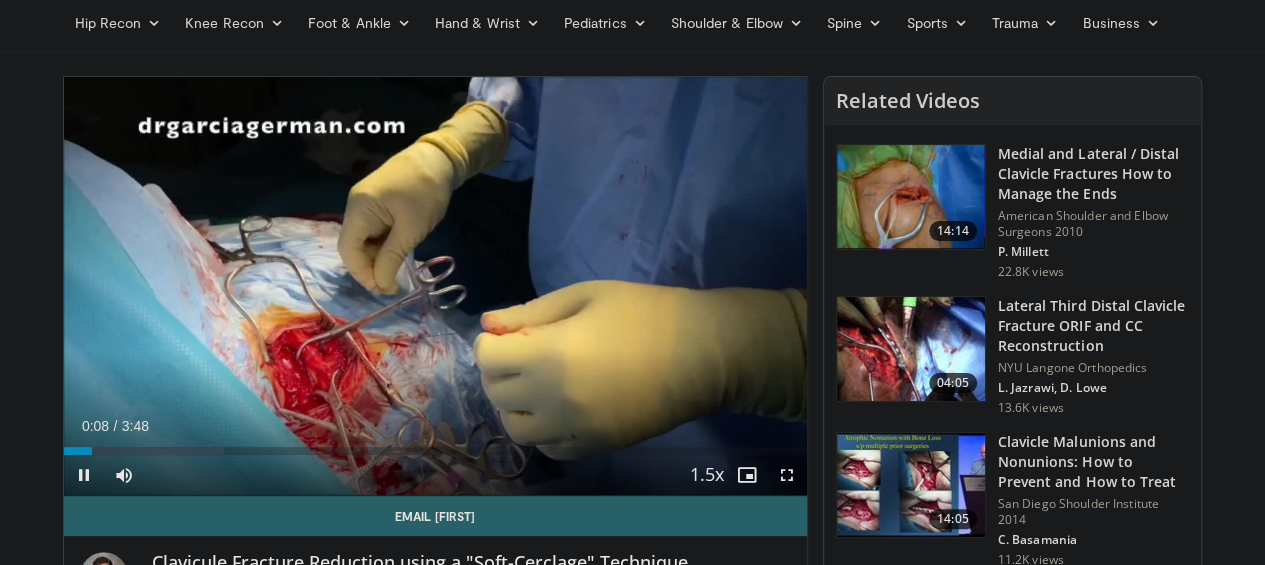 click at bounding box center [638, 286] 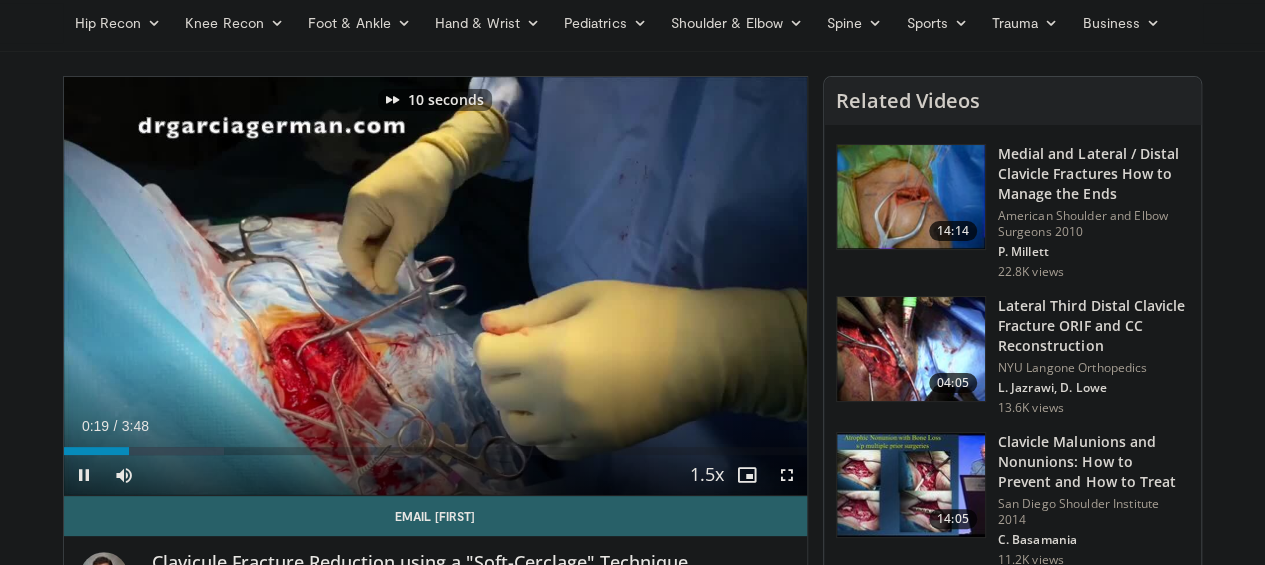 click at bounding box center (638, 286) 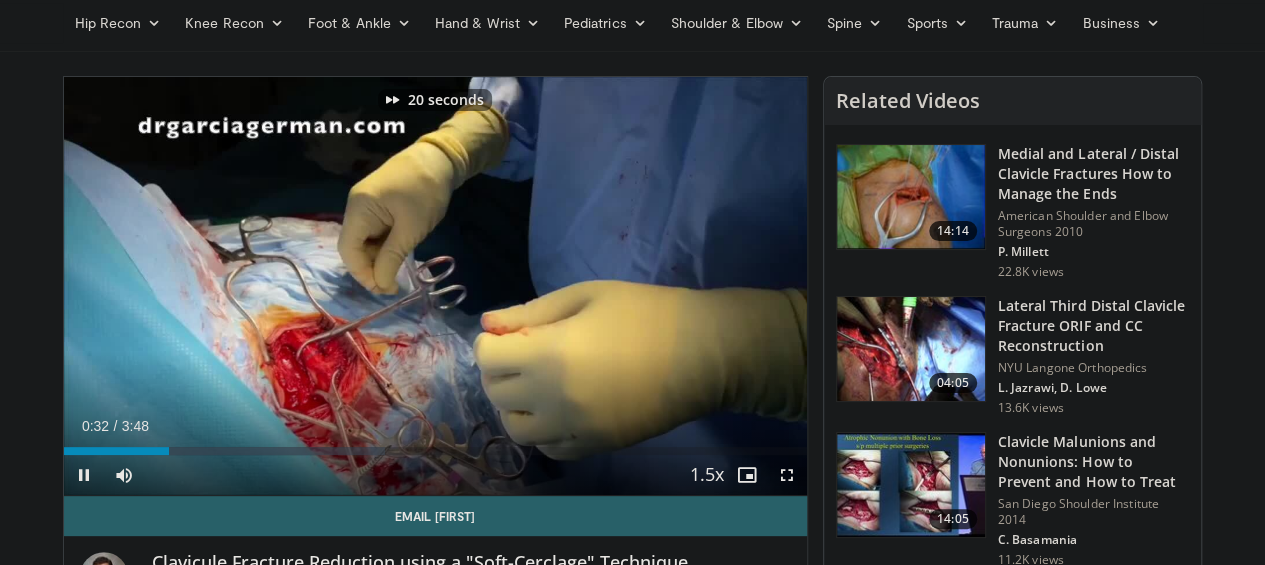 click at bounding box center [638, 286] 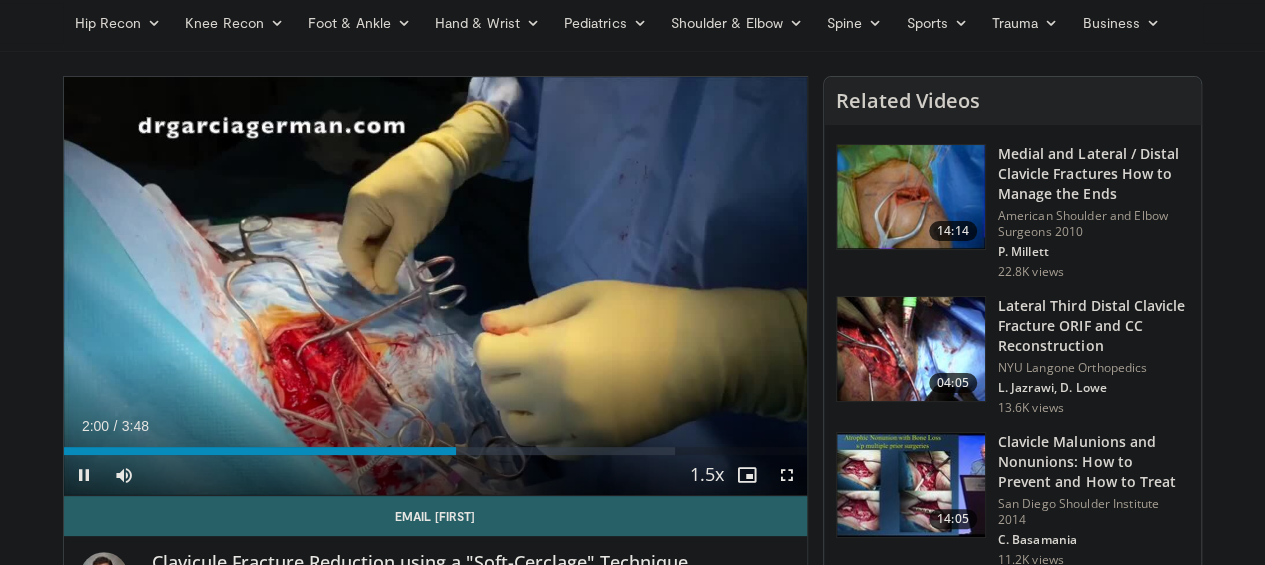 click at bounding box center (638, 286) 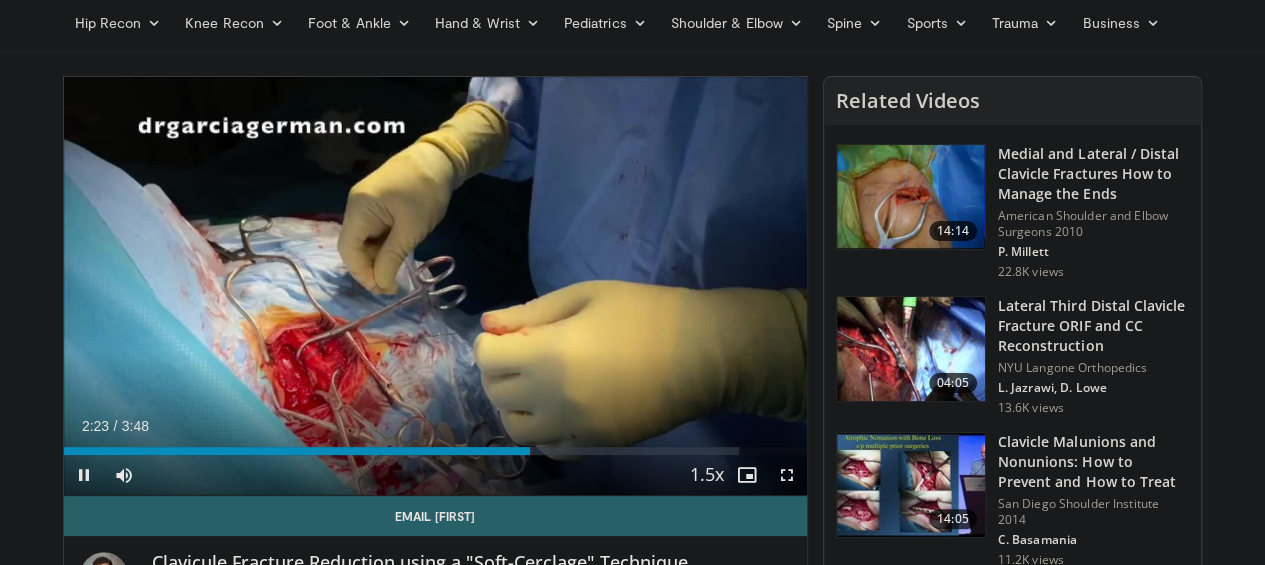 click at bounding box center [638, 286] 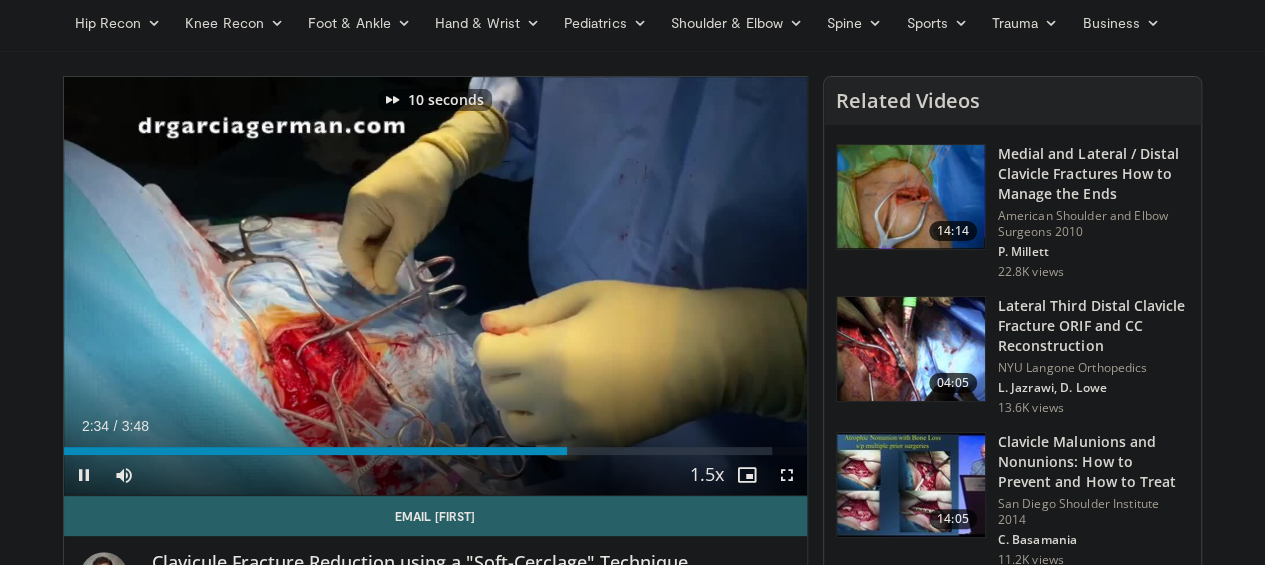 click at bounding box center (638, 286) 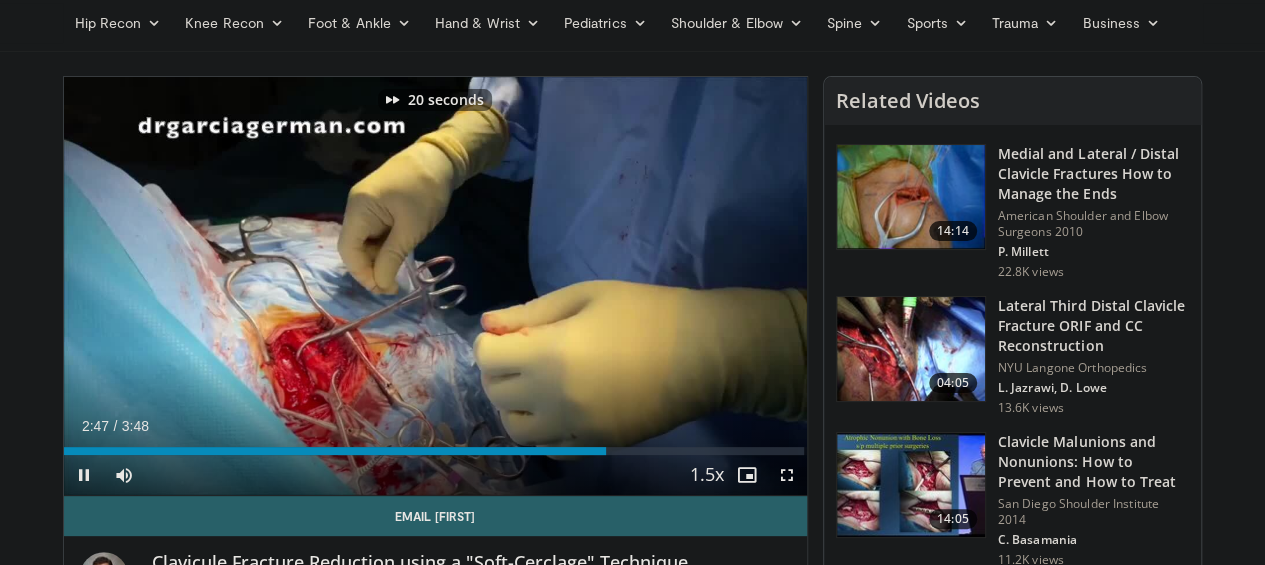 click at bounding box center (638, 286) 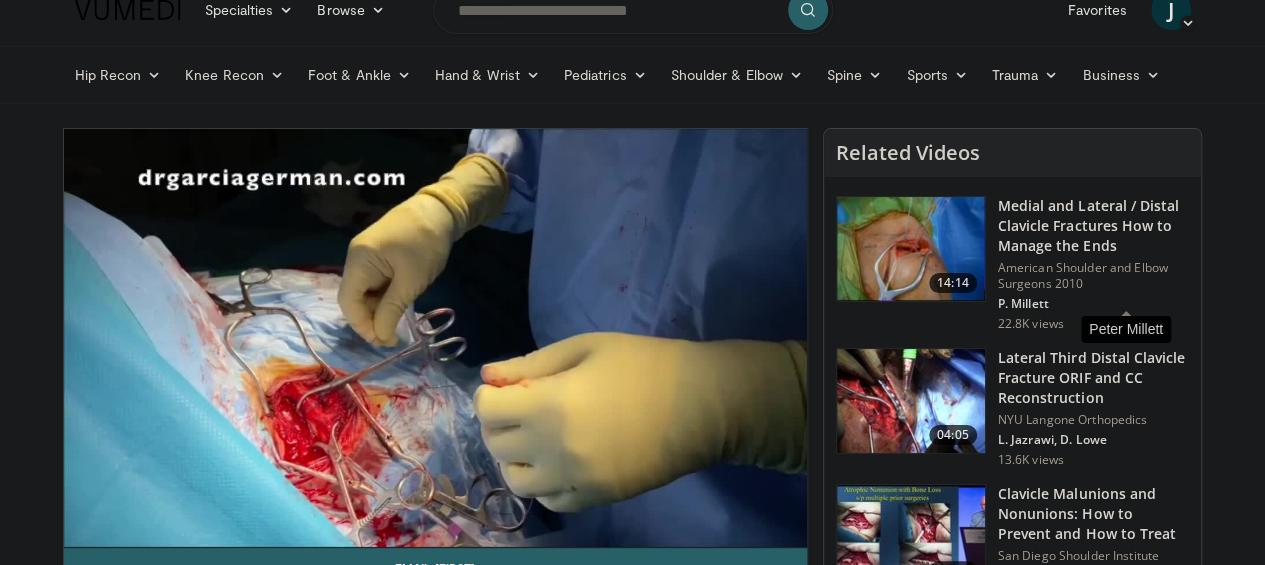 scroll, scrollTop: 0, scrollLeft: 0, axis: both 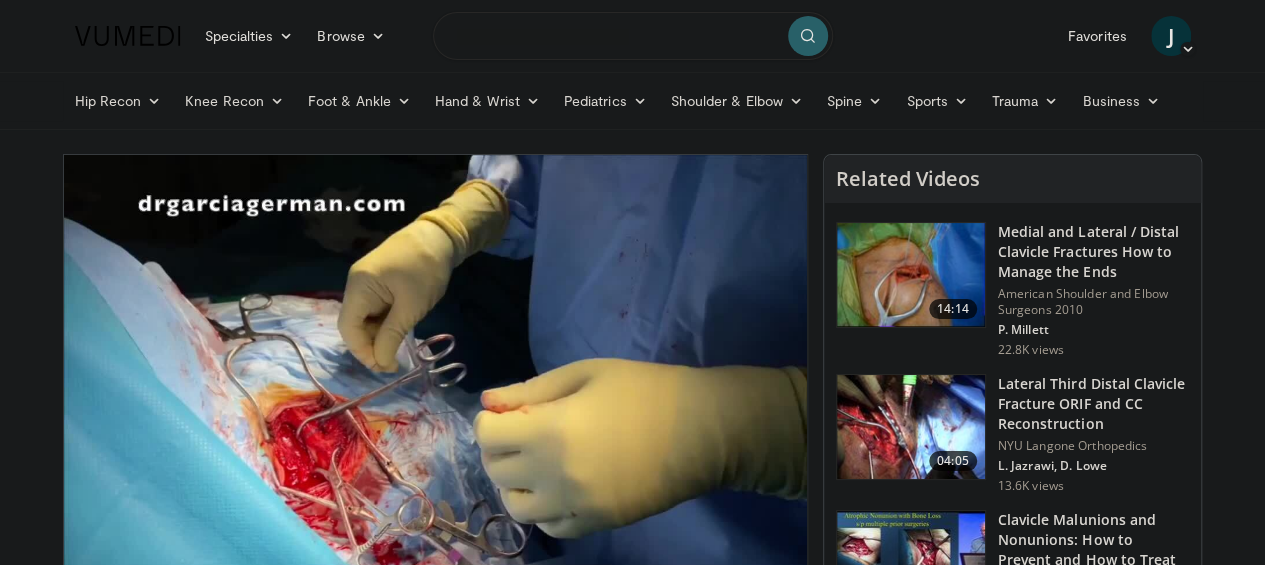 click at bounding box center [633, 36] 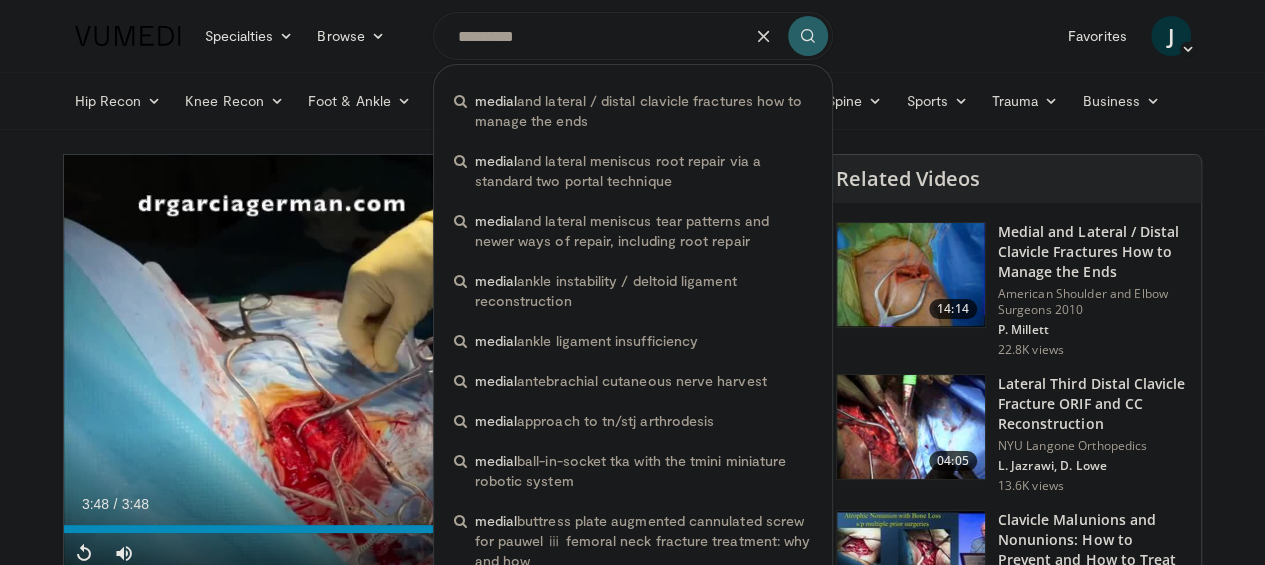 type on "*********" 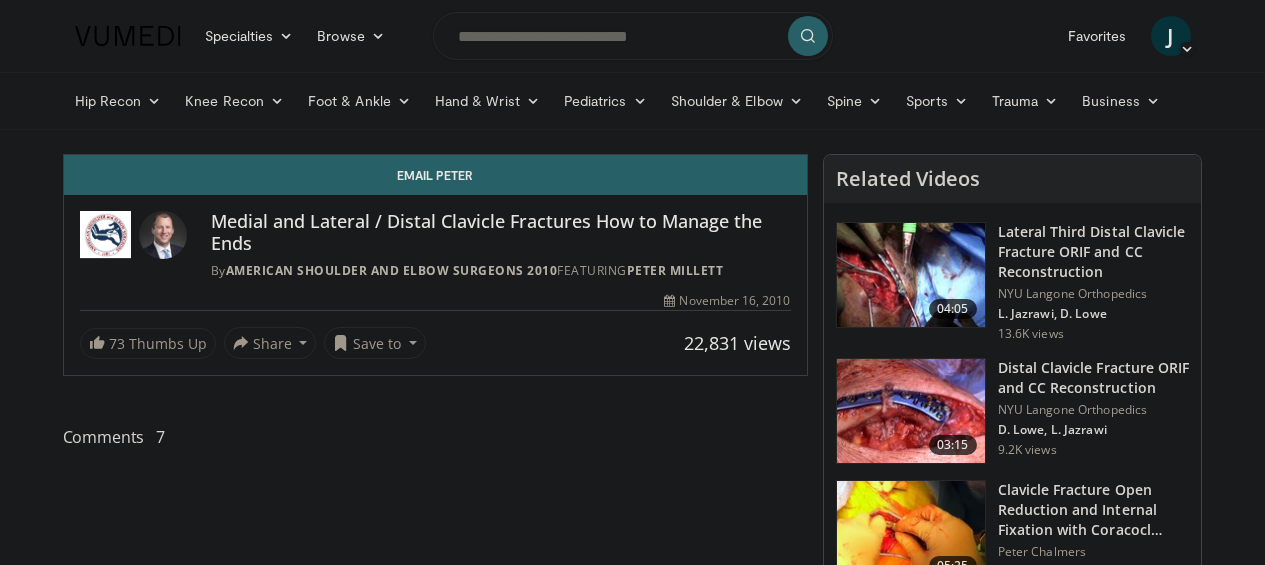 scroll, scrollTop: 0, scrollLeft: 0, axis: both 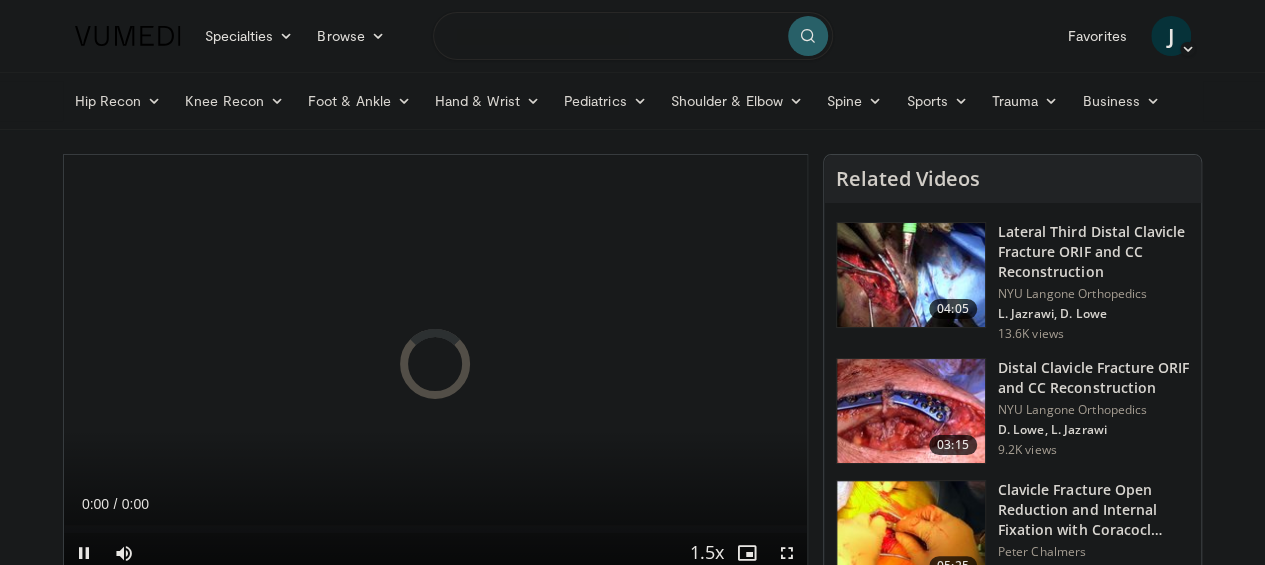 click at bounding box center [633, 36] 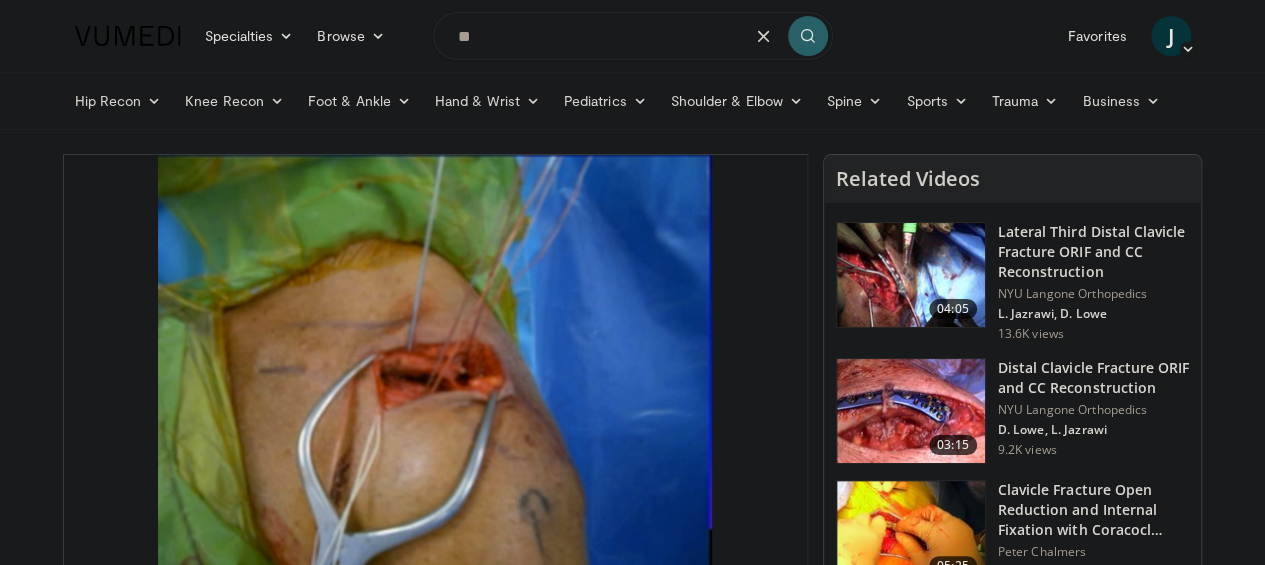 type on "*" 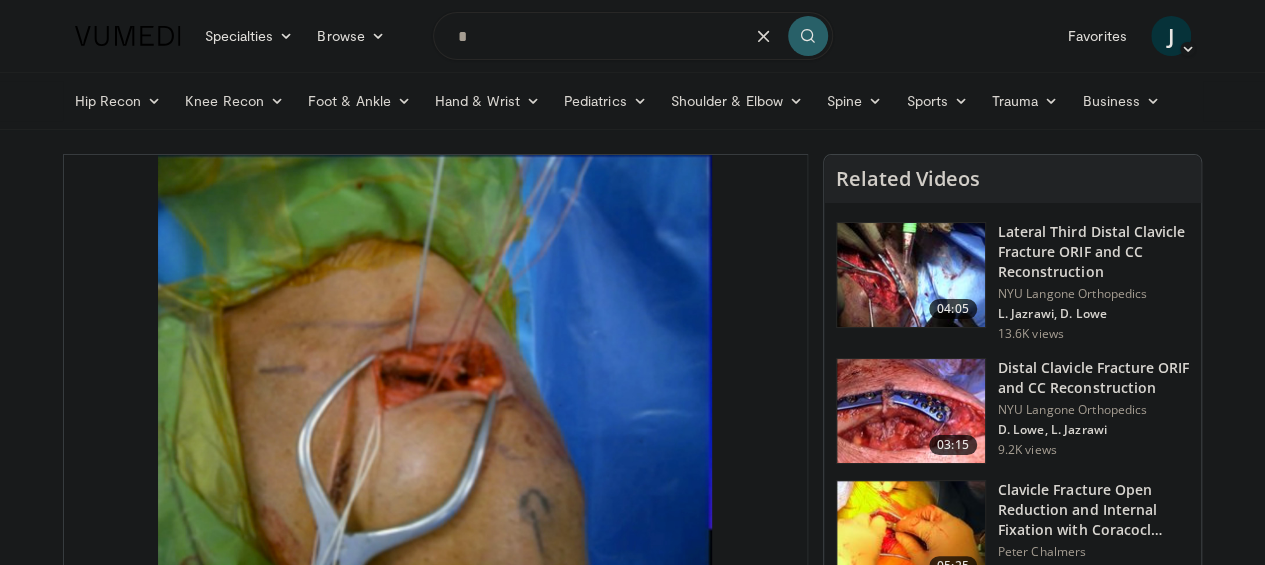 type 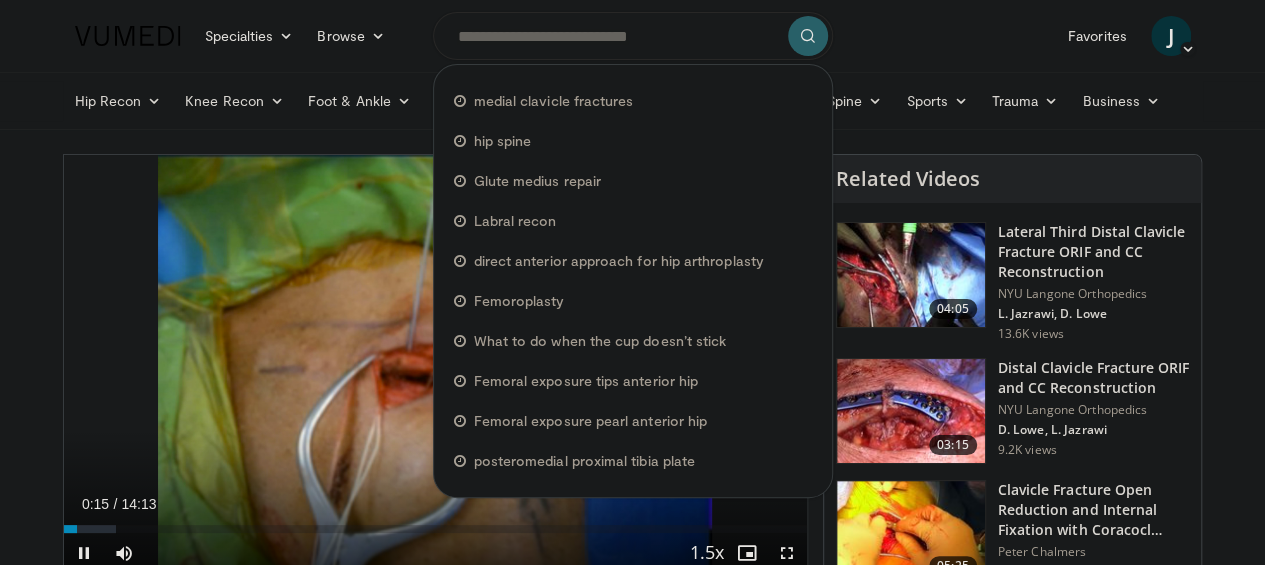 click on "10 seconds
Tap to unmute" at bounding box center [435, 364] 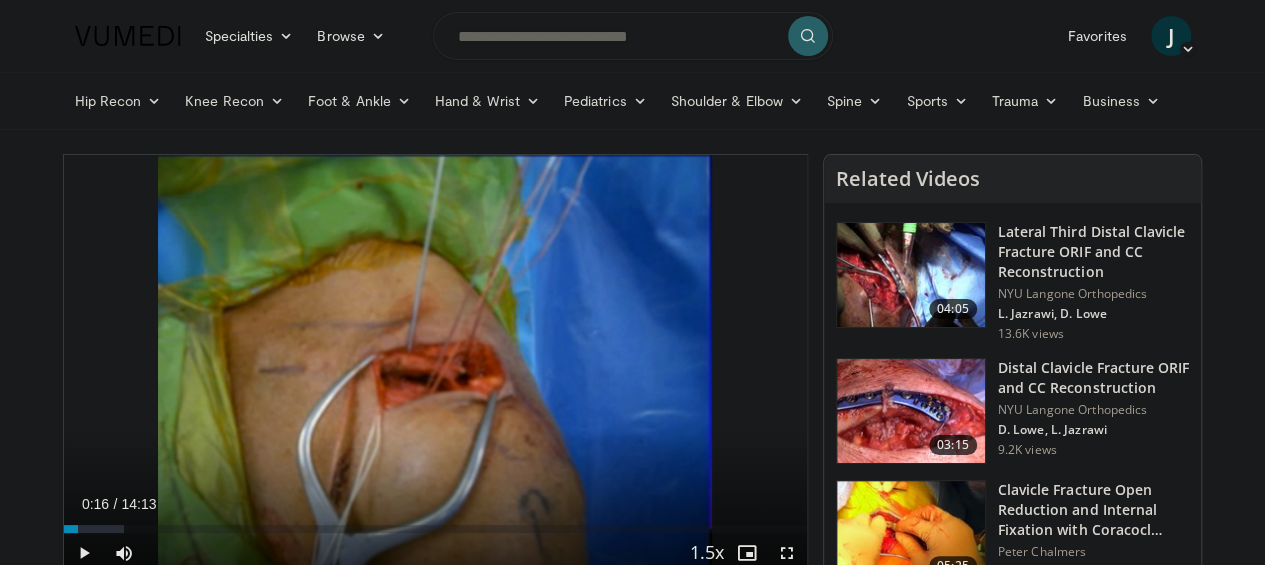 click at bounding box center [435, 364] 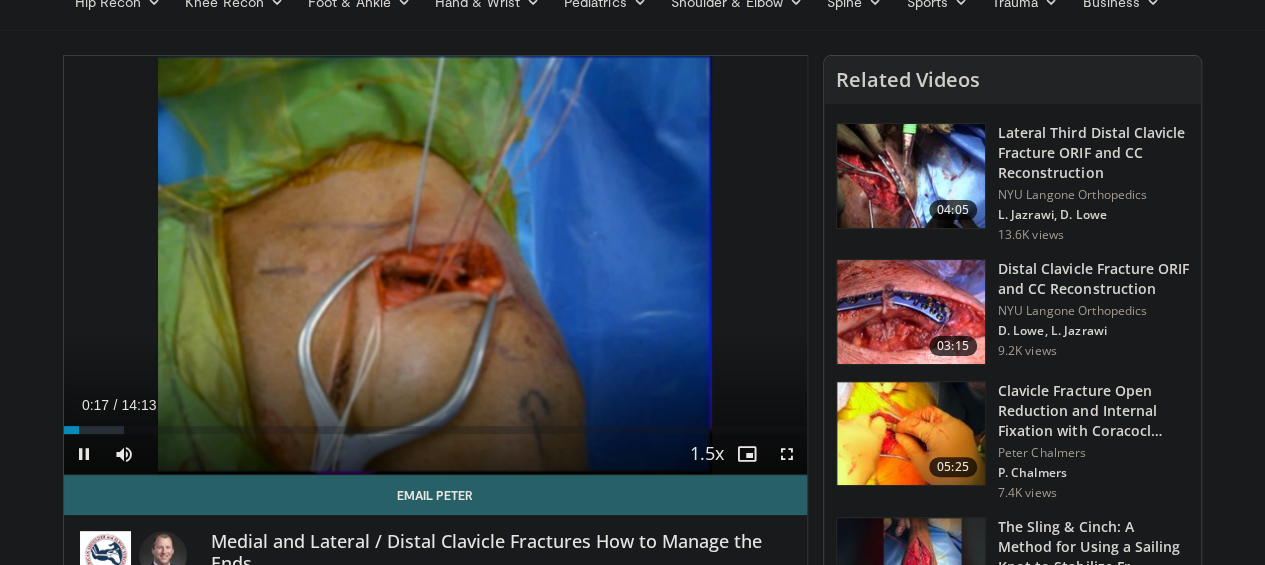 scroll, scrollTop: 100, scrollLeft: 0, axis: vertical 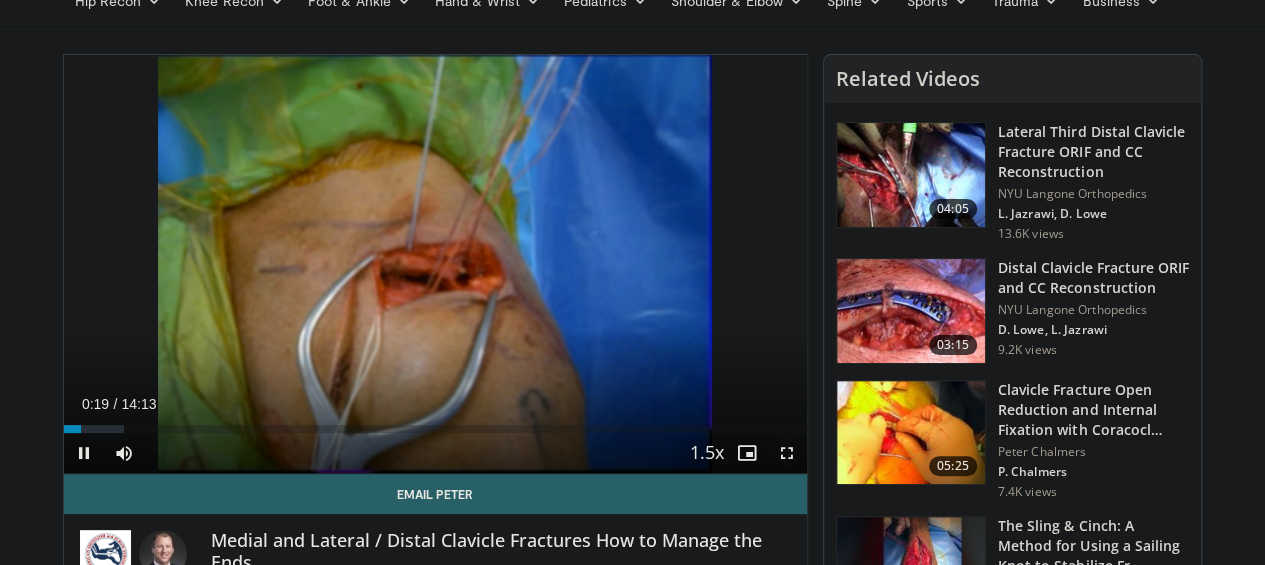 click at bounding box center (787, 453) 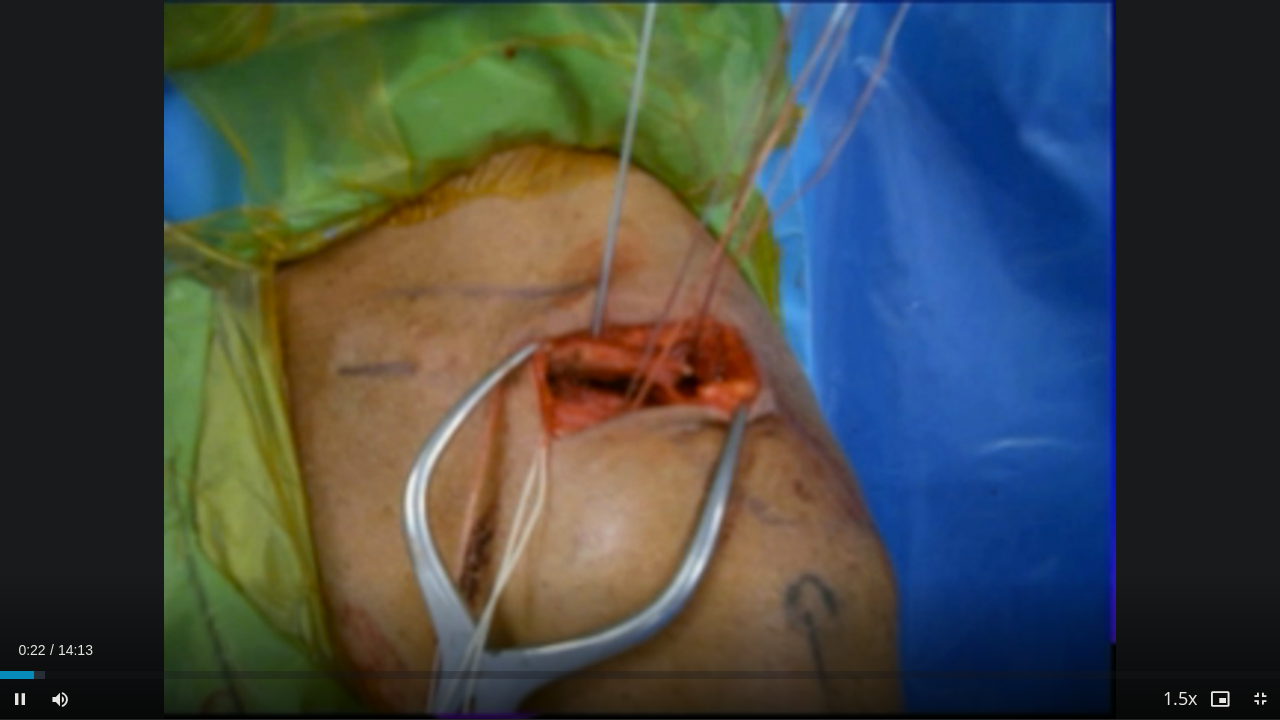 click at bounding box center [1004, 360] 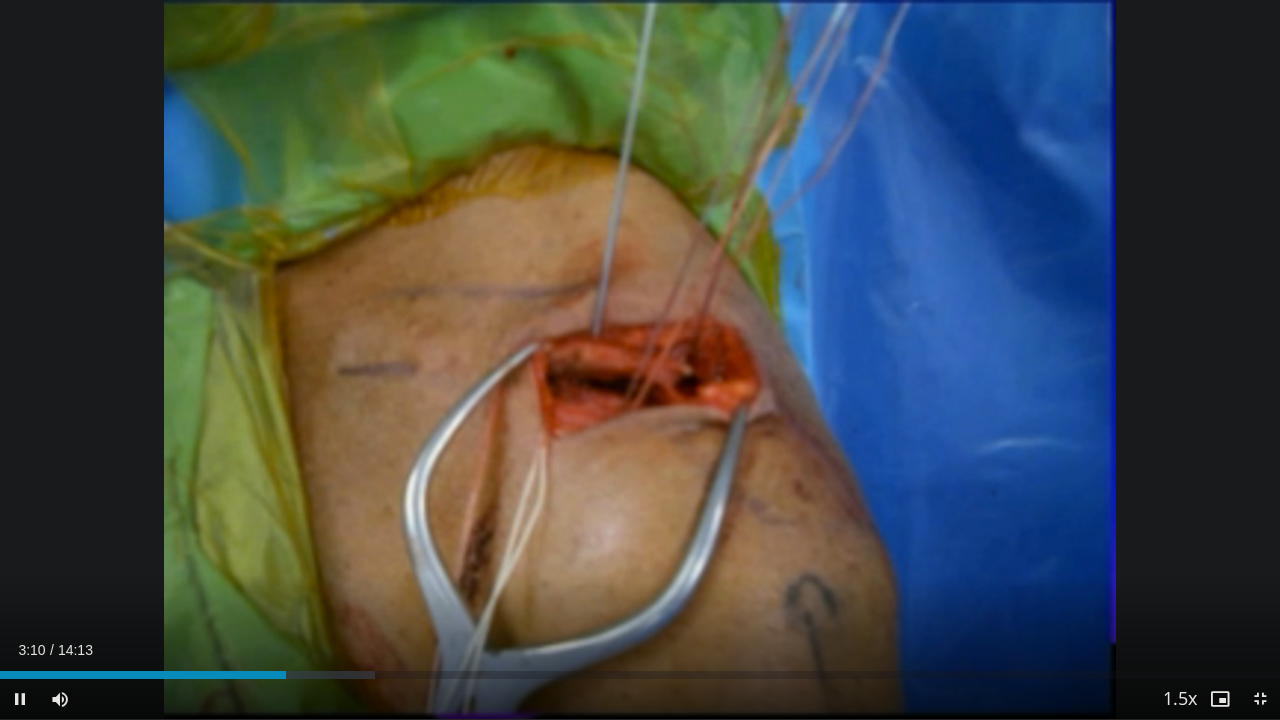 click at bounding box center (1004, 360) 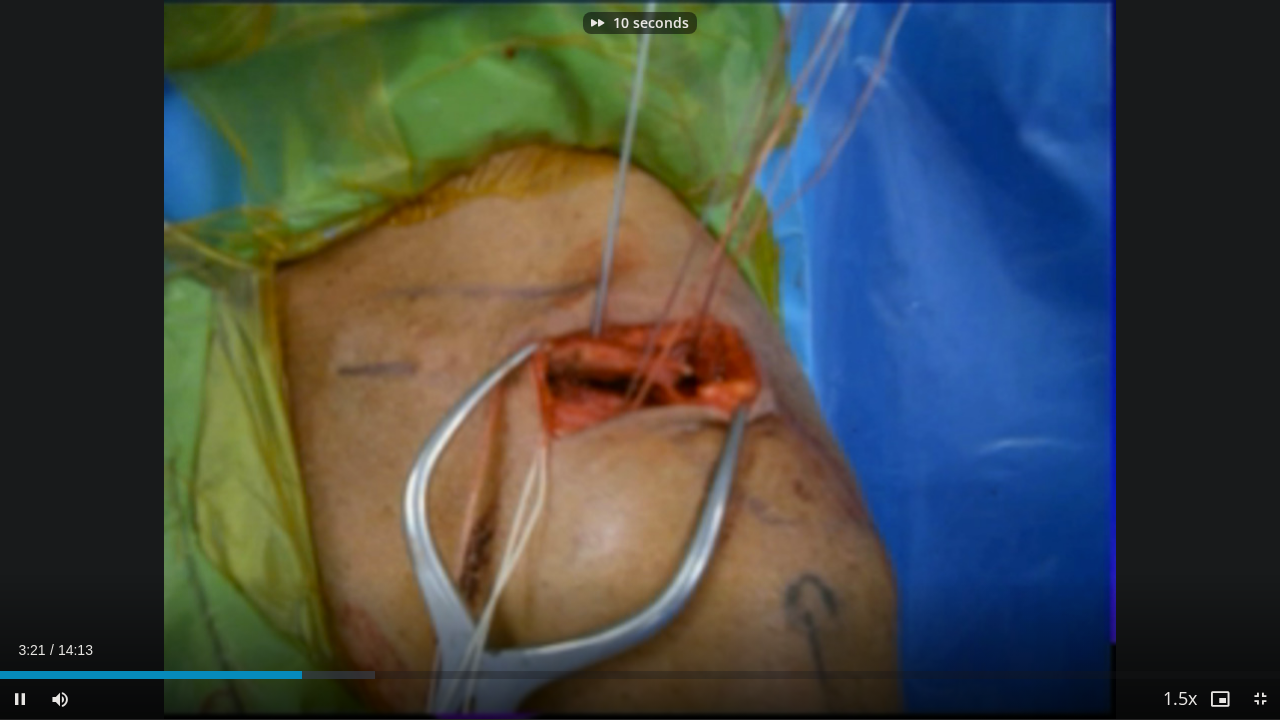 click at bounding box center [1004, 360] 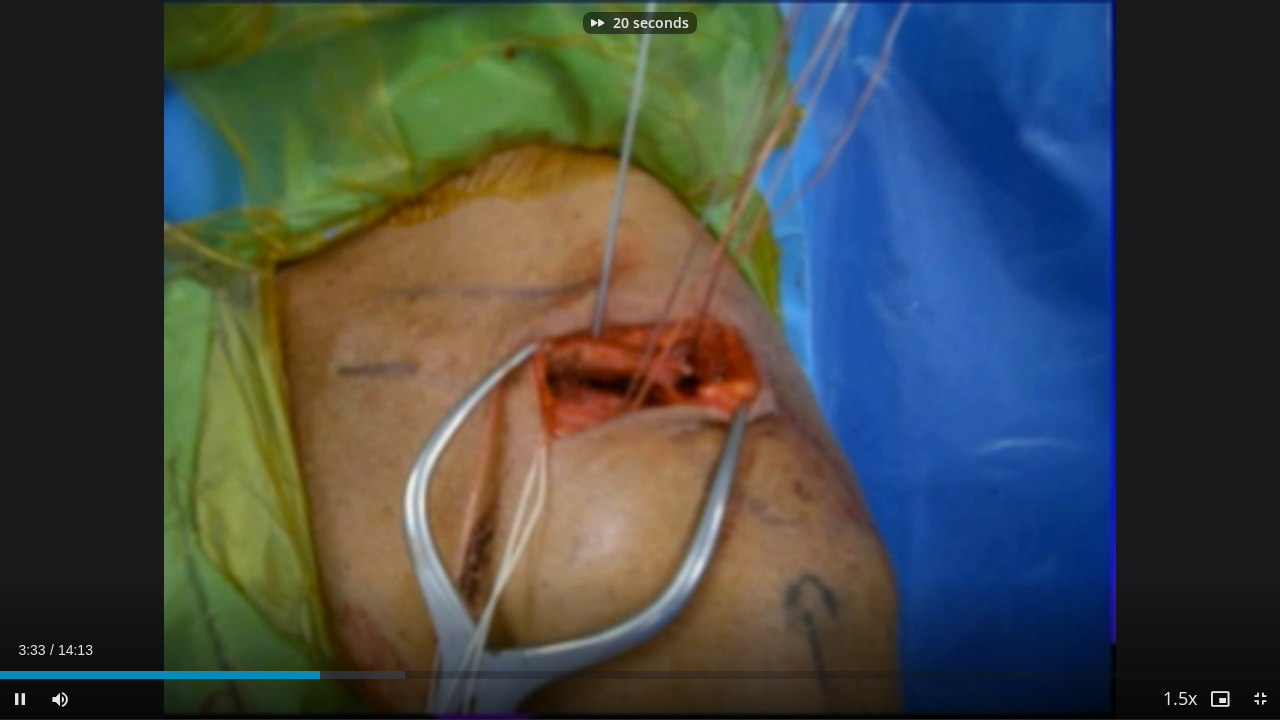 click on "20 seconds
Tap to unmute" at bounding box center (640, 359) 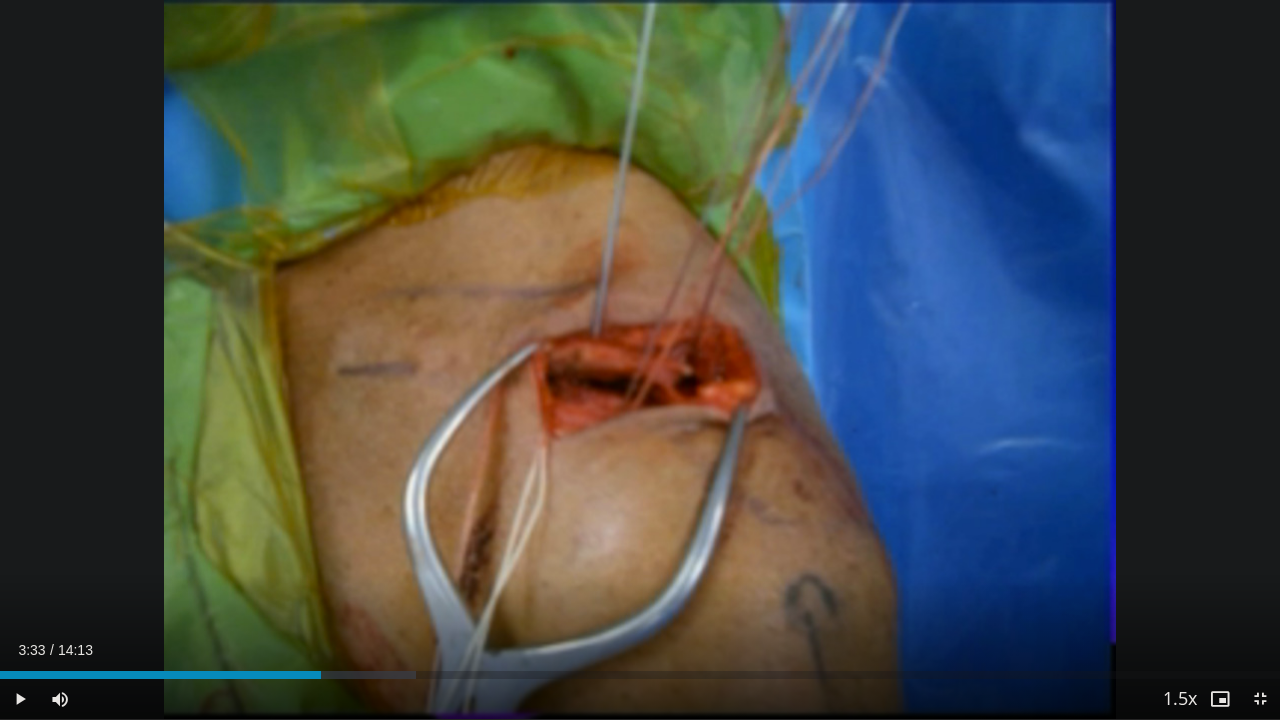 click at bounding box center (1004, 360) 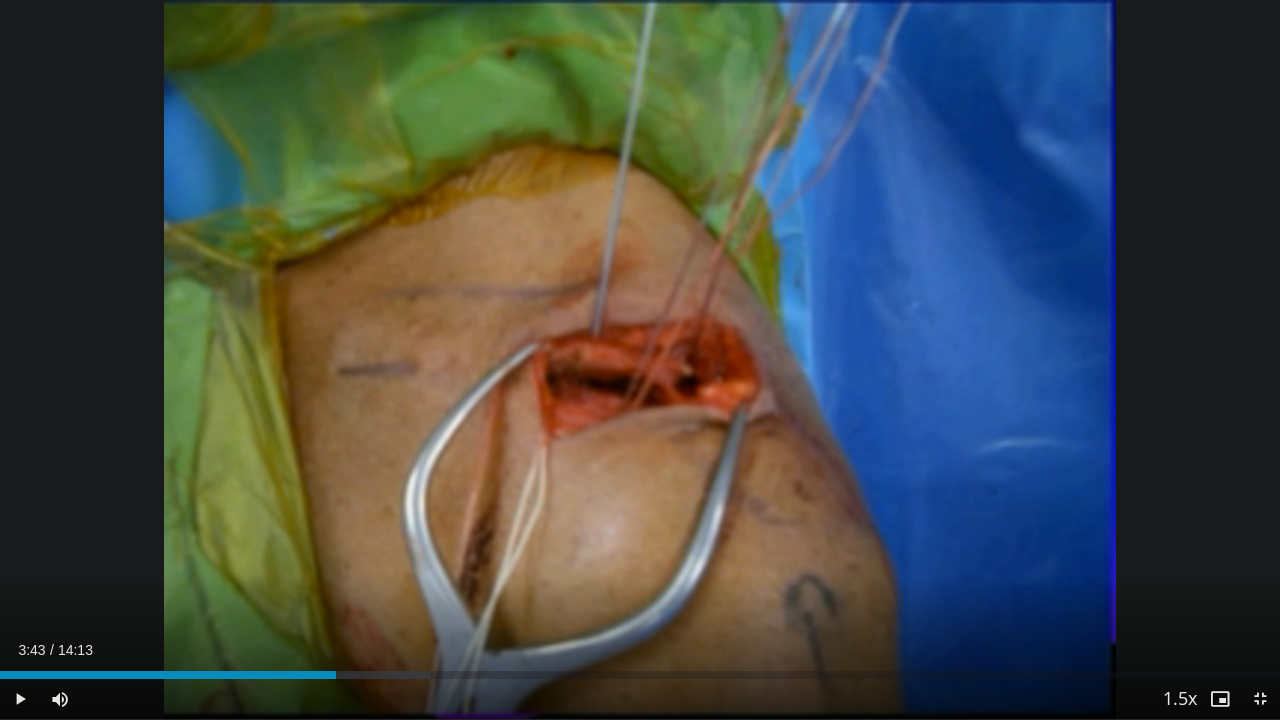 click at bounding box center [640, 360] 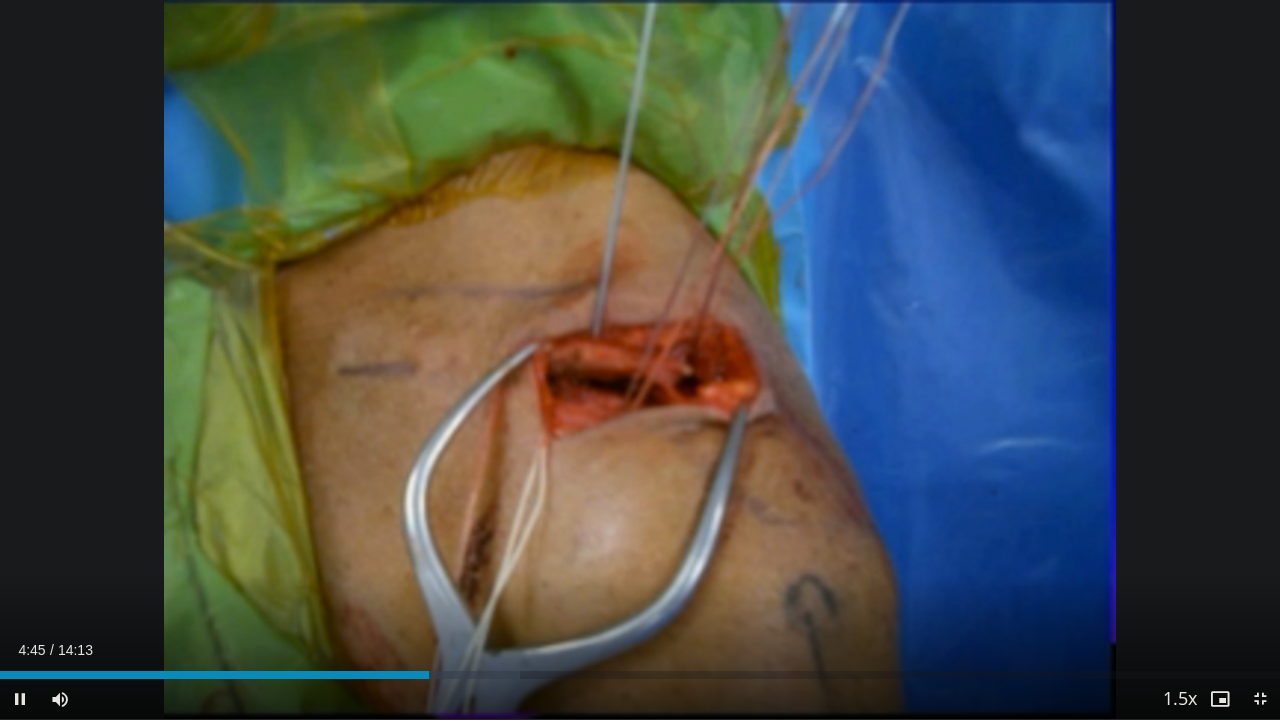 click at bounding box center (640, 360) 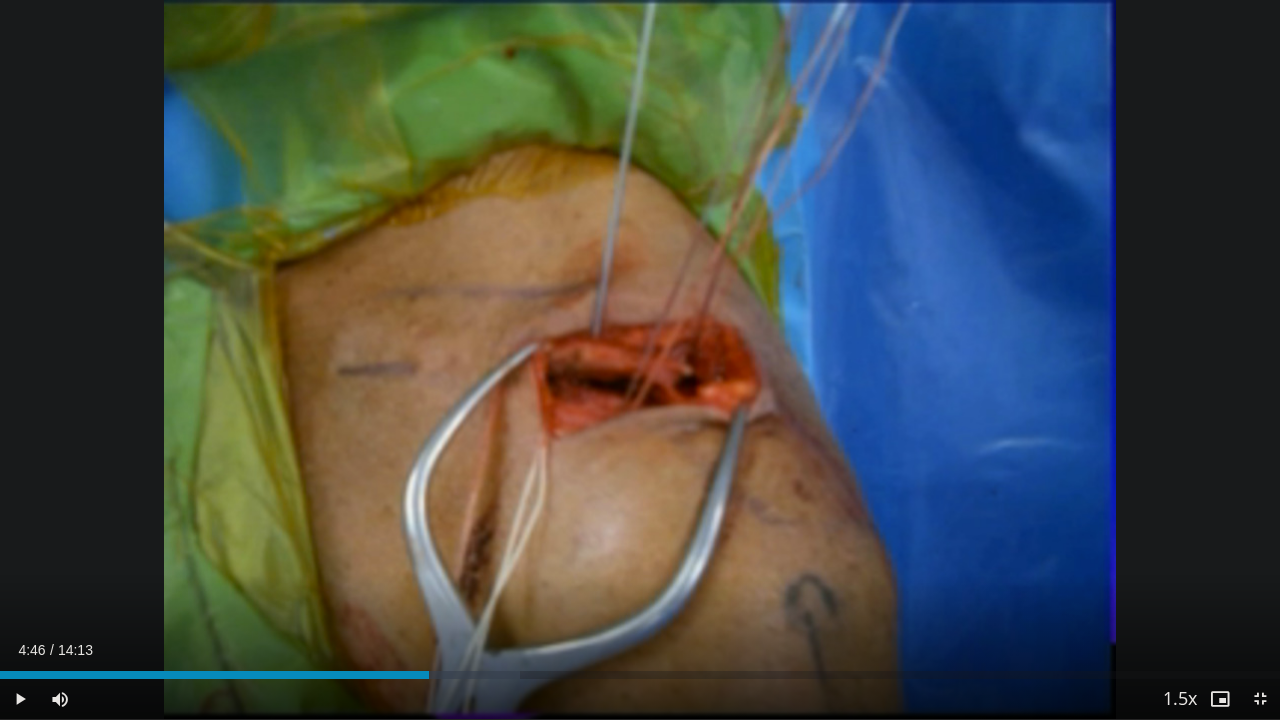 click at bounding box center (640, 360) 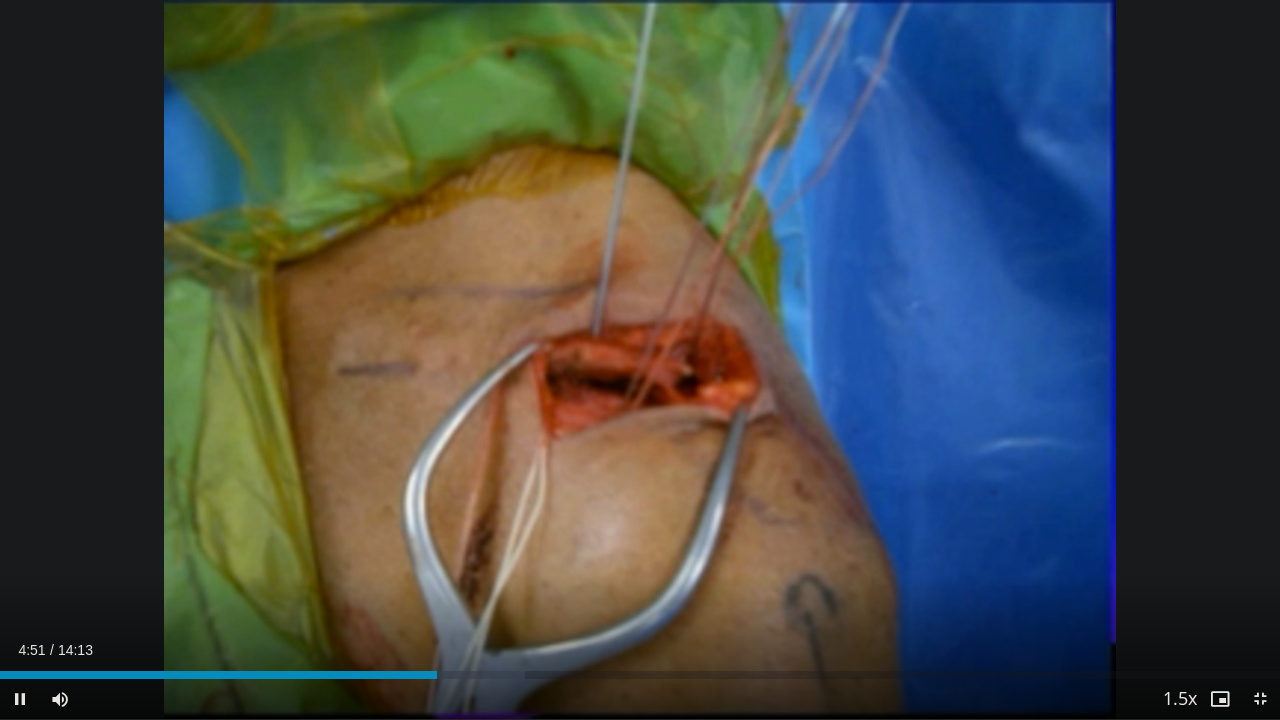 click at bounding box center [640, 360] 